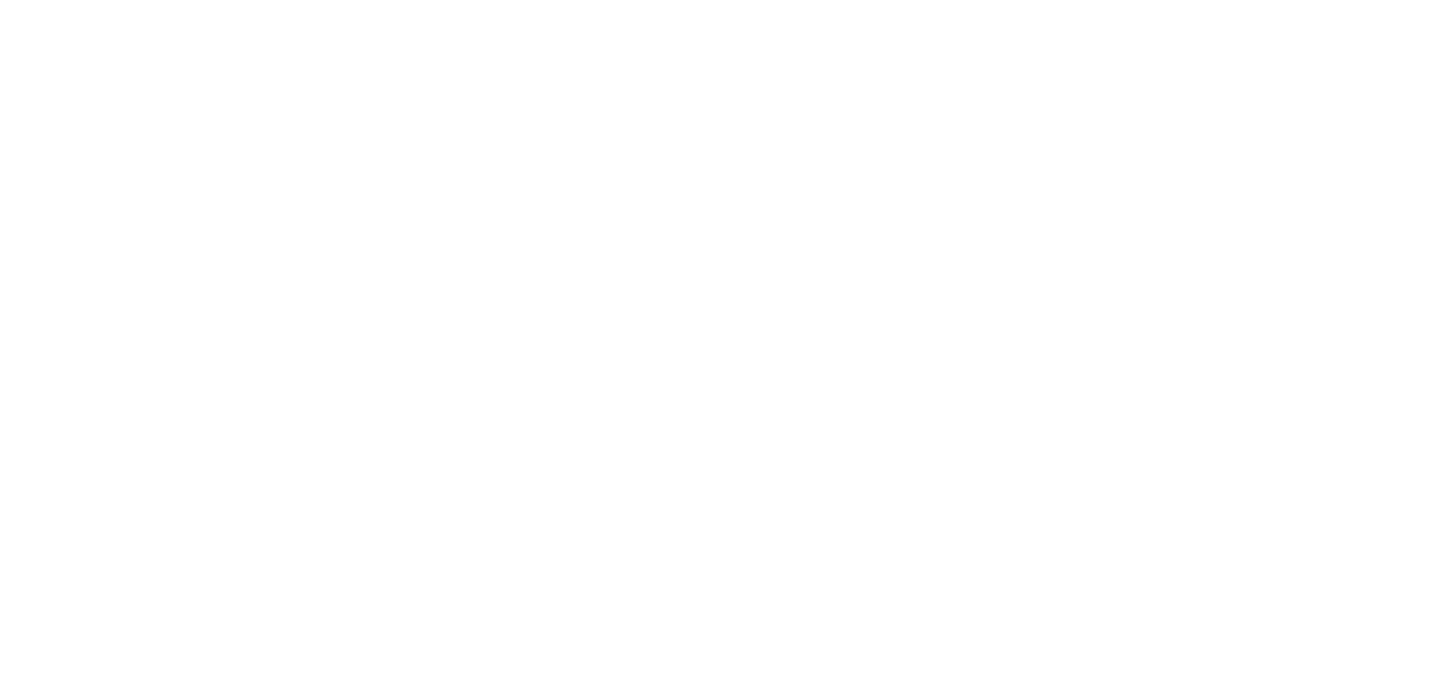 scroll, scrollTop: 0, scrollLeft: 0, axis: both 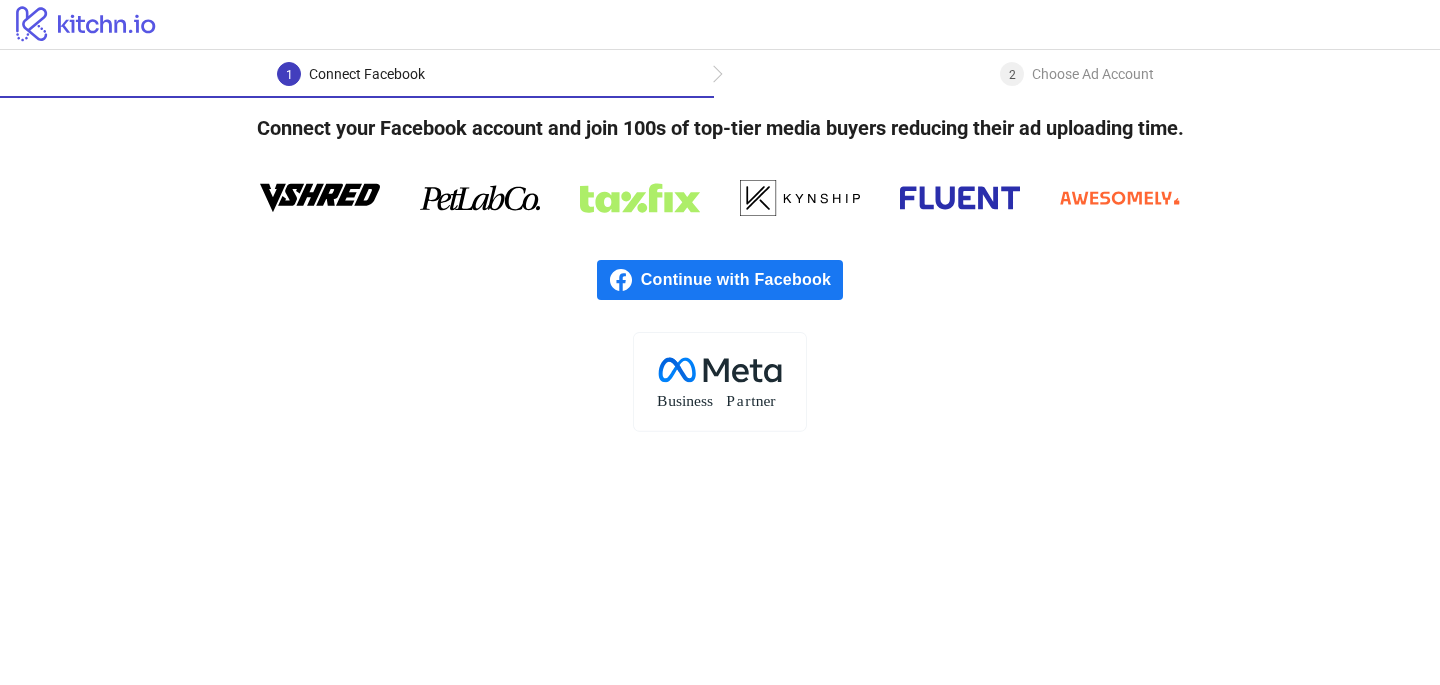 click on "Continue with Facebook" at bounding box center [742, 280] 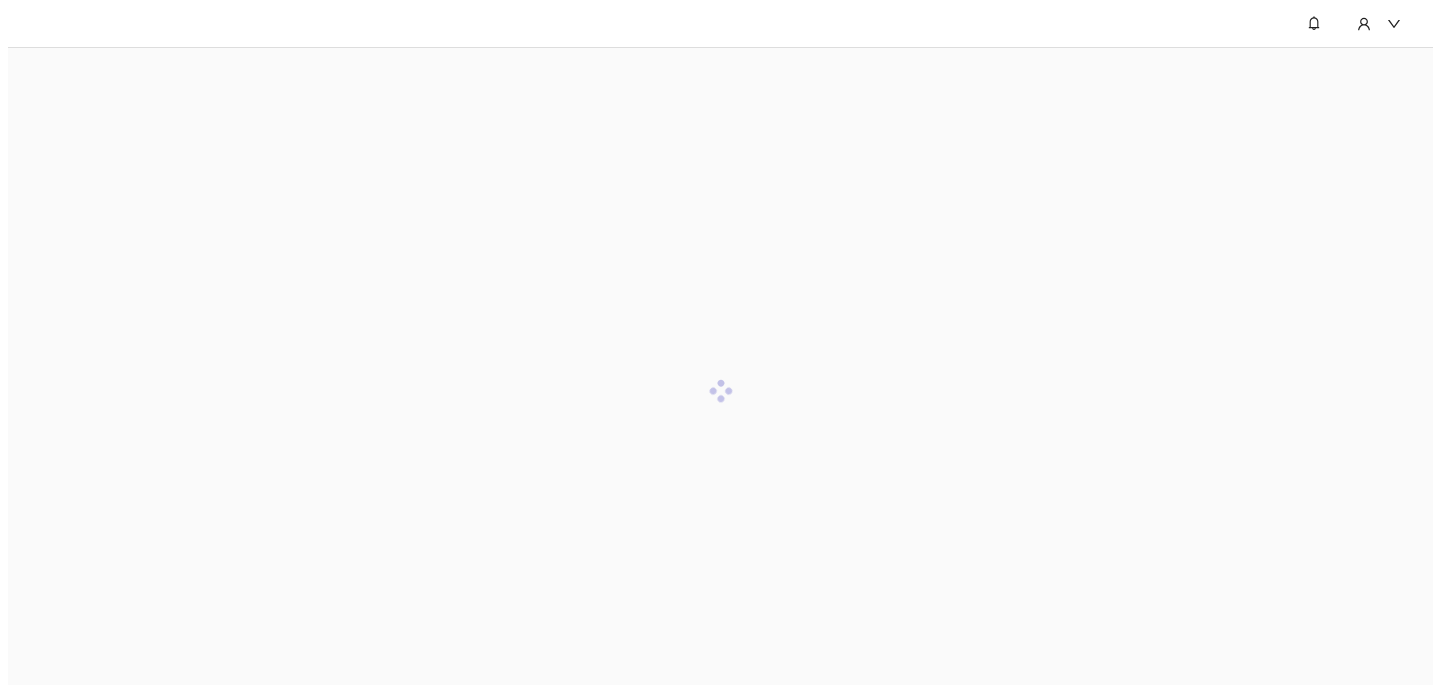 scroll, scrollTop: 0, scrollLeft: 0, axis: both 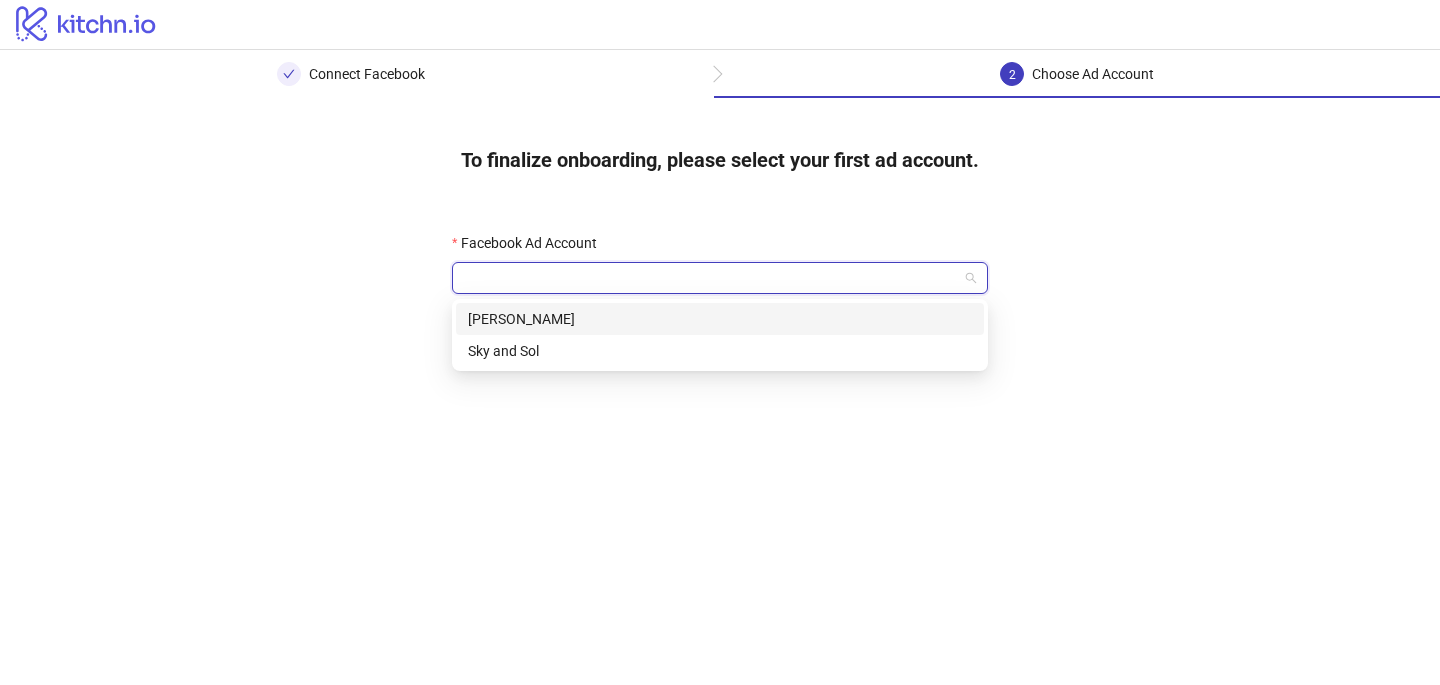click on "Facebook Ad Account" at bounding box center (711, 278) 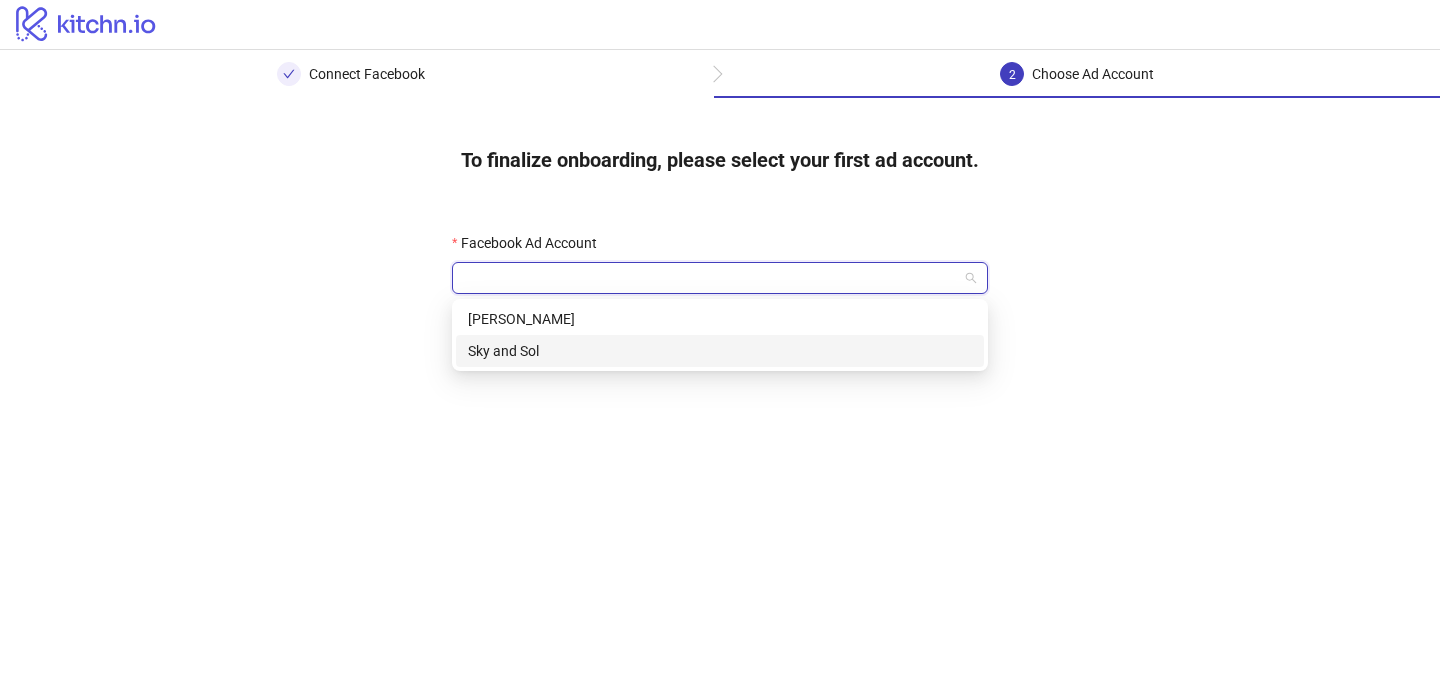 click on "Sky and Sol" at bounding box center (720, 351) 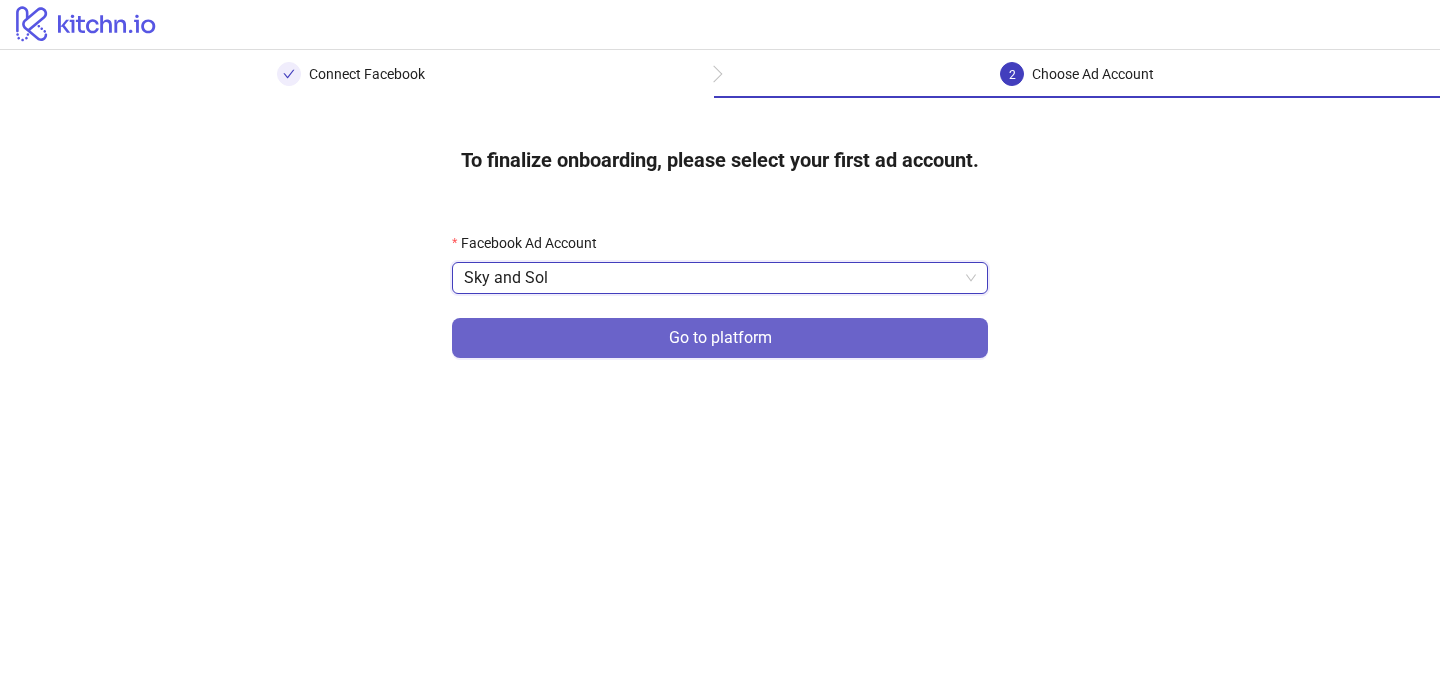 click on "Go to platform" at bounding box center (720, 338) 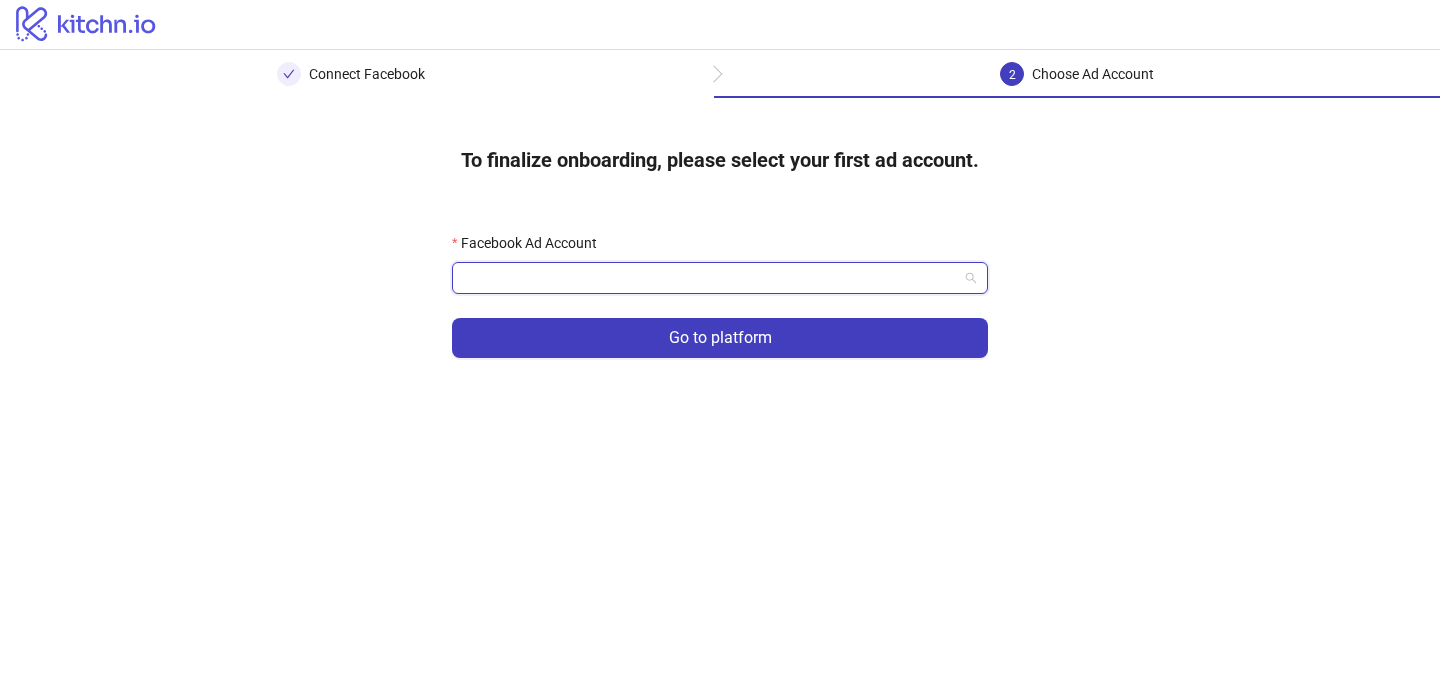 click on "Facebook Ad Account" at bounding box center (711, 278) 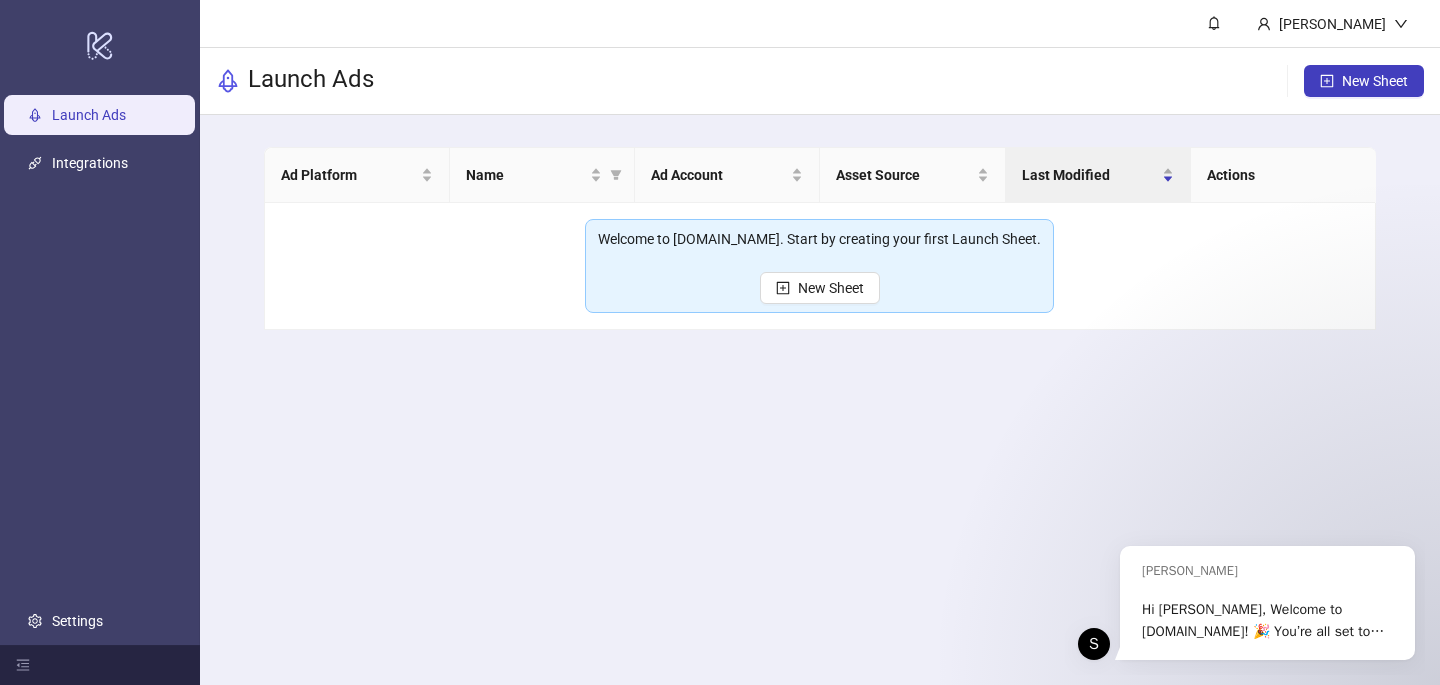 scroll, scrollTop: 0, scrollLeft: 0, axis: both 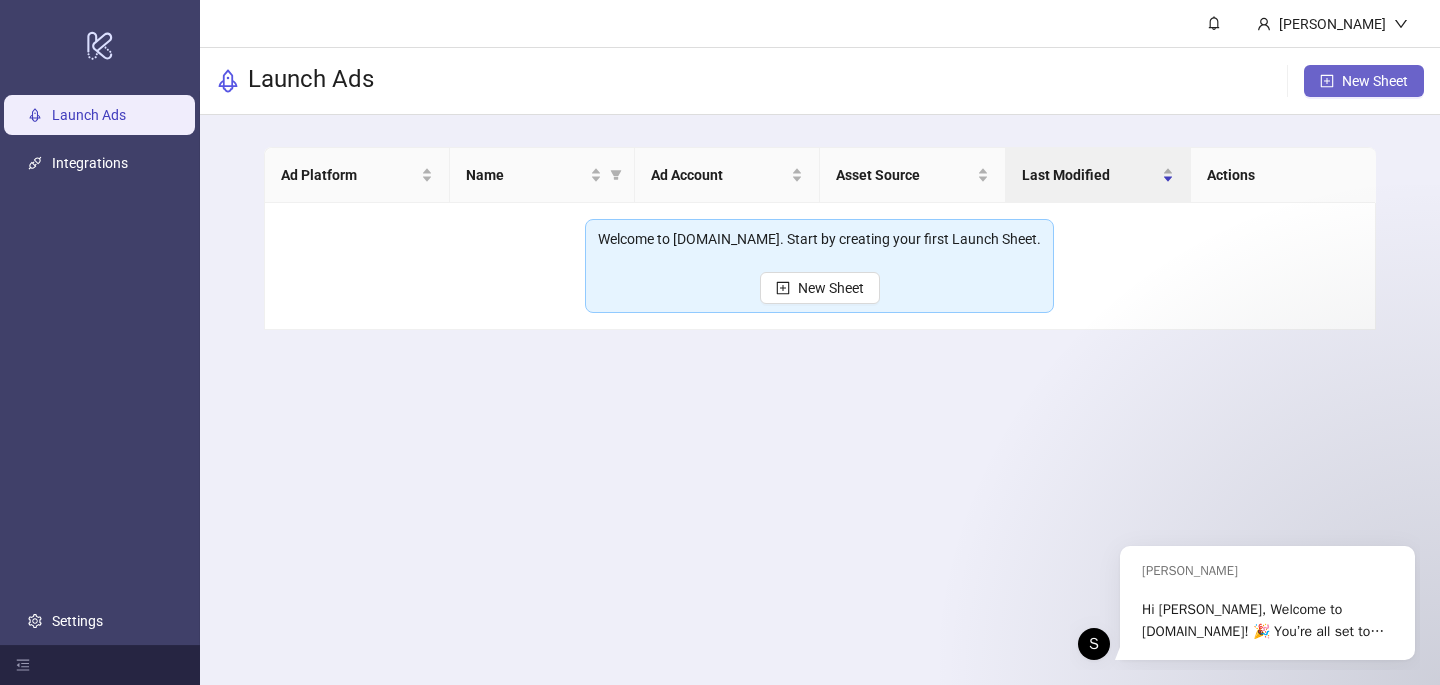 click on "New Sheet" at bounding box center (1375, 81) 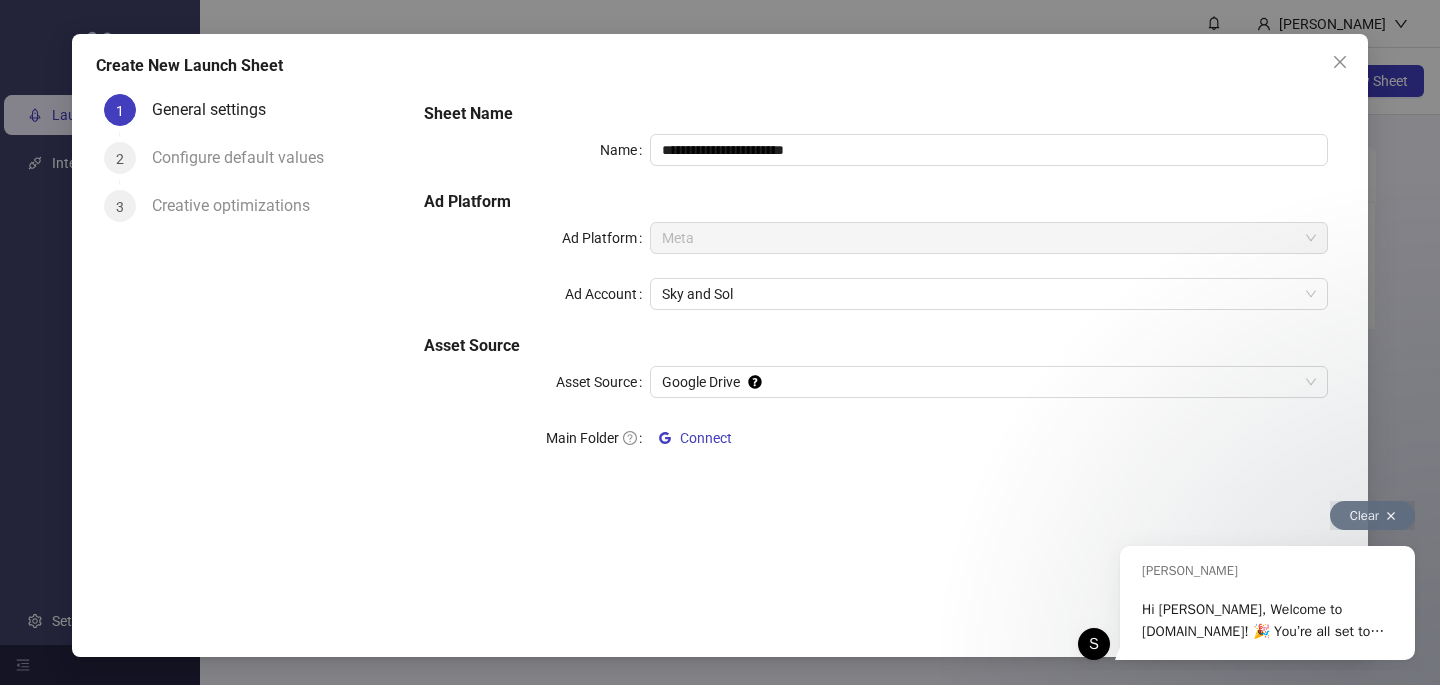 click at bounding box center [1391, 516] 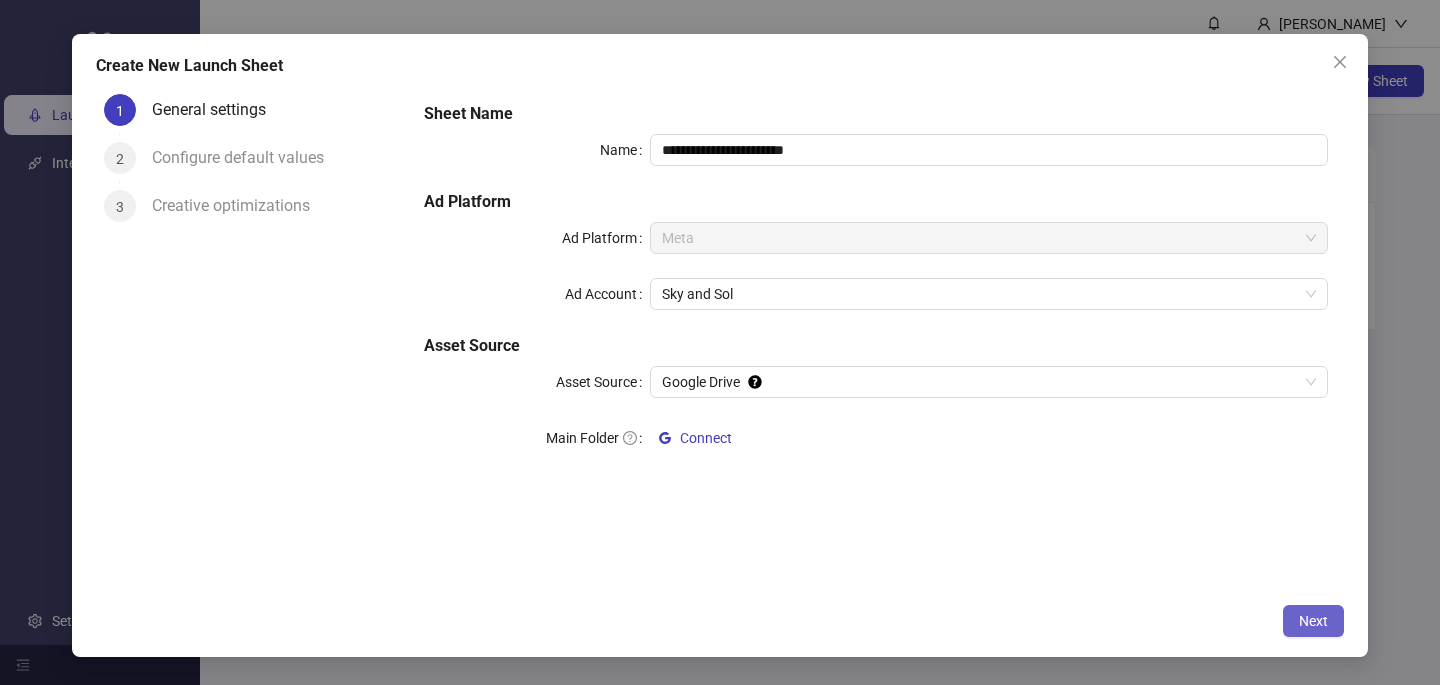 click on "Next" at bounding box center (1313, 621) 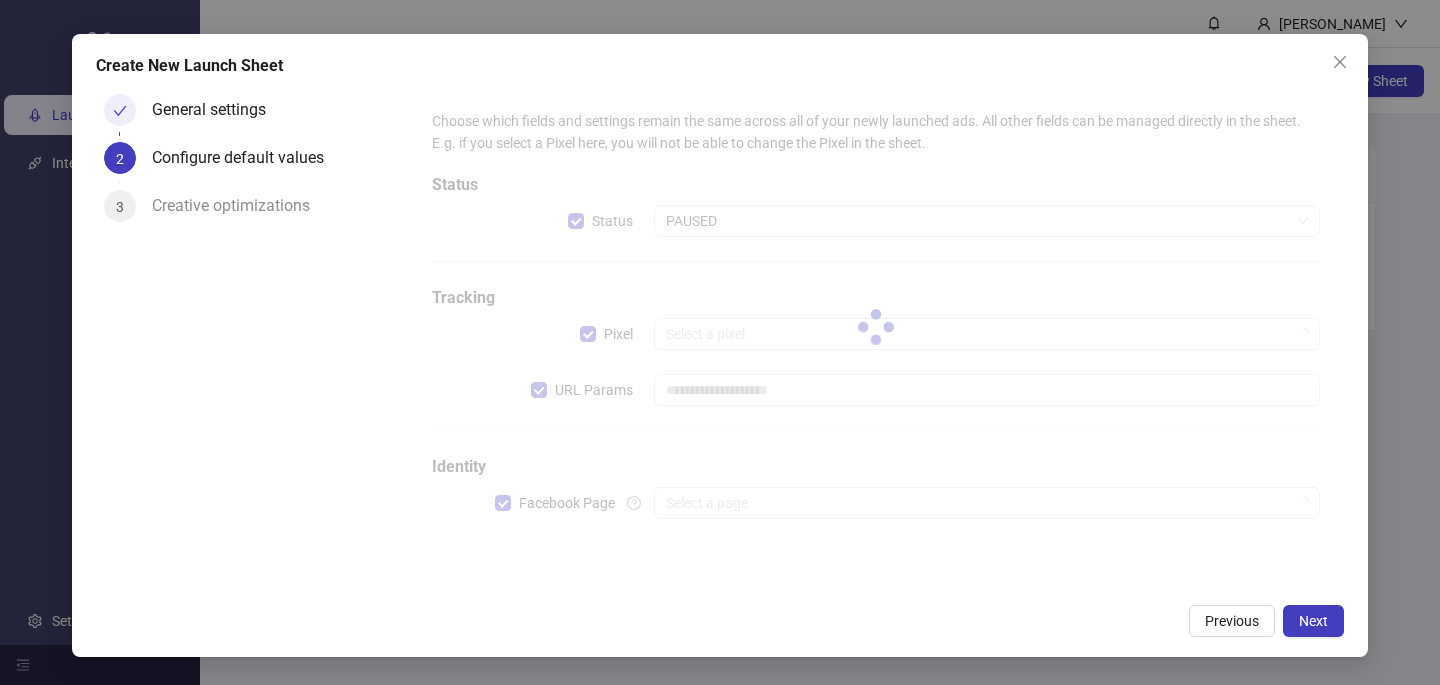 click at bounding box center [876, 326] 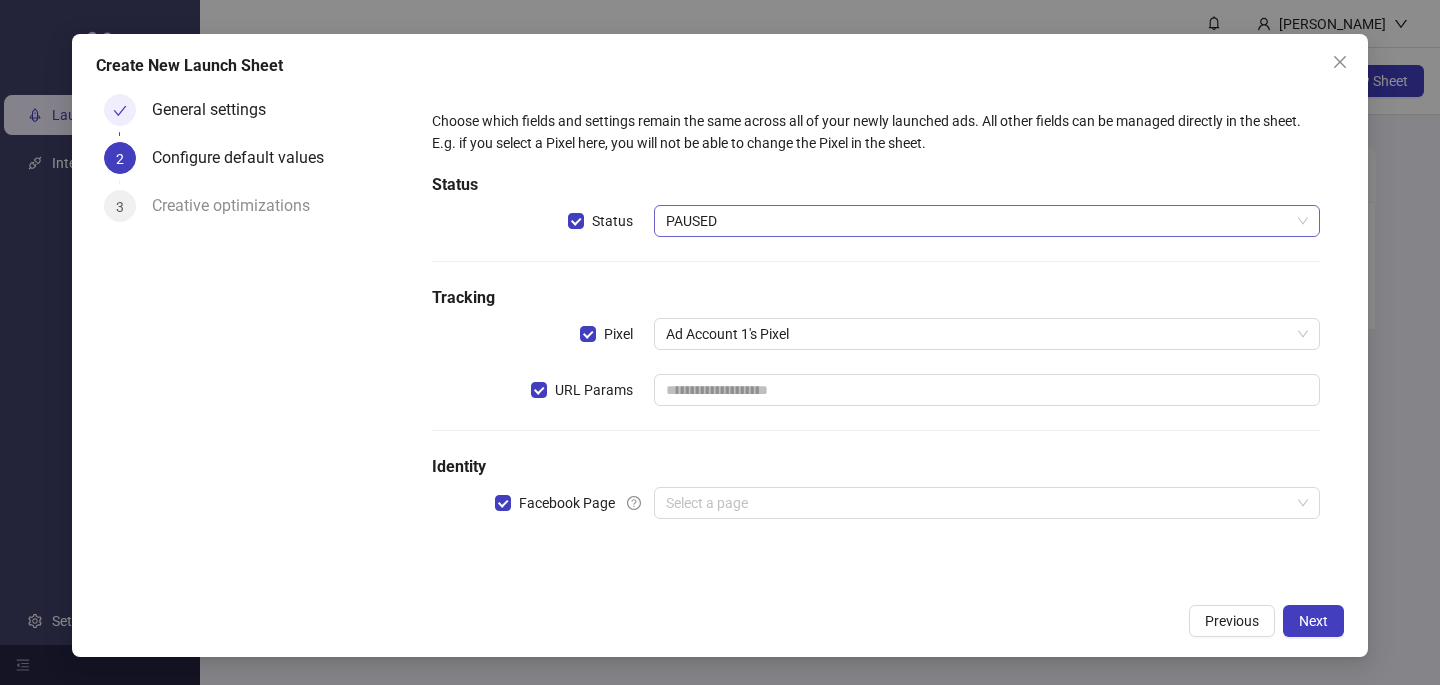 click on "PAUSED" at bounding box center (987, 221) 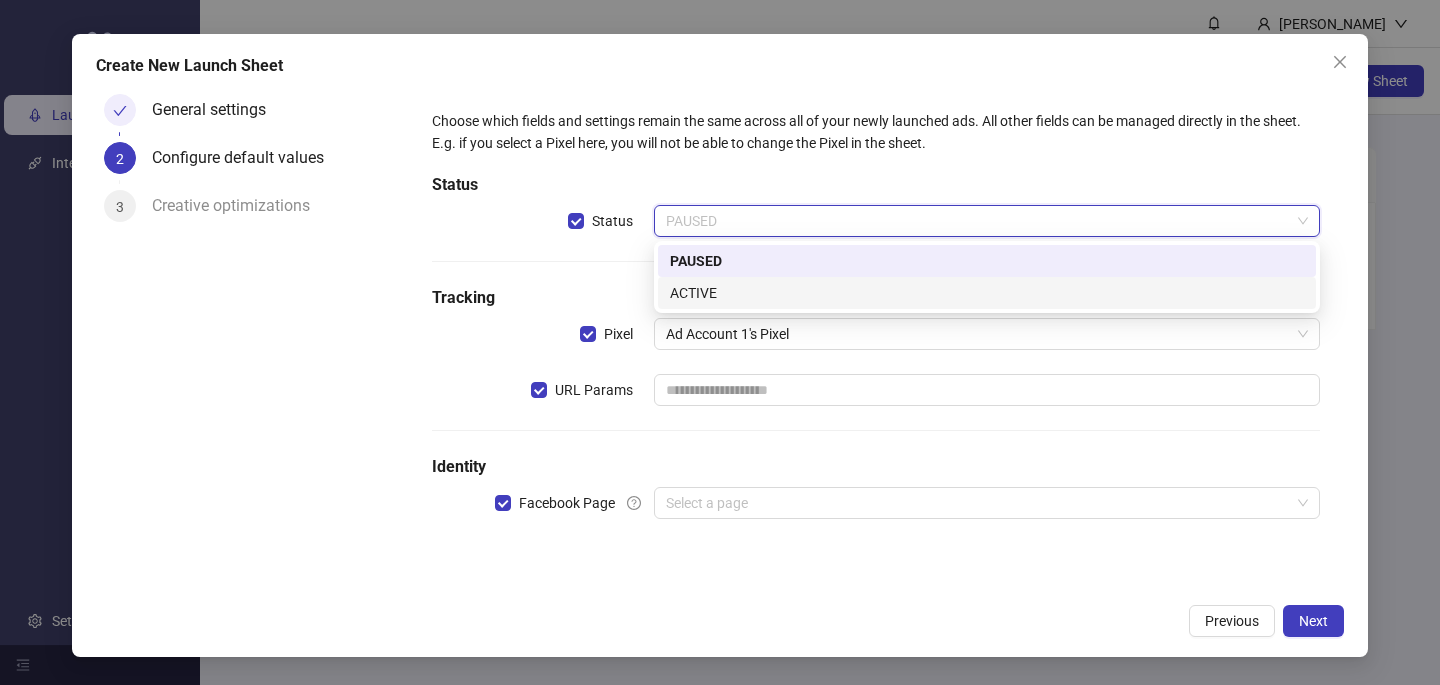 click on "ACTIVE" at bounding box center (987, 293) 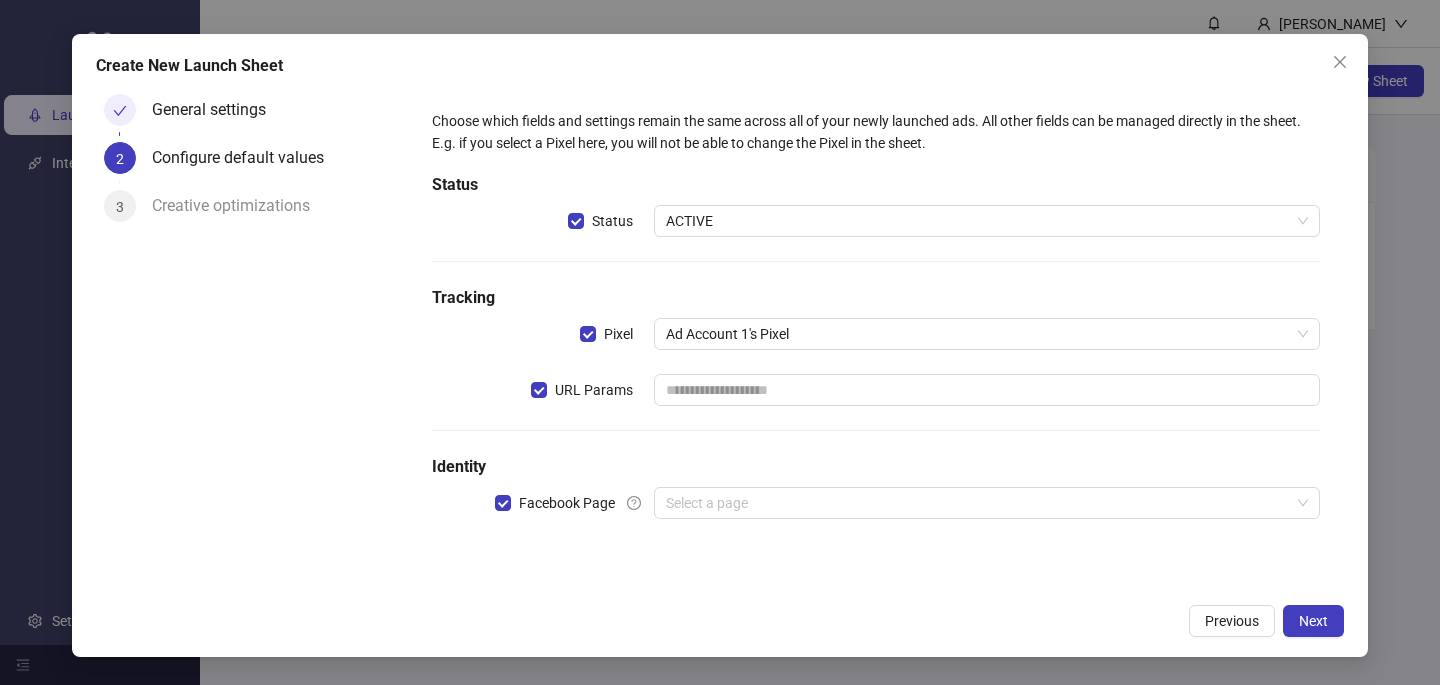 click on "URL Params" at bounding box center (543, 390) 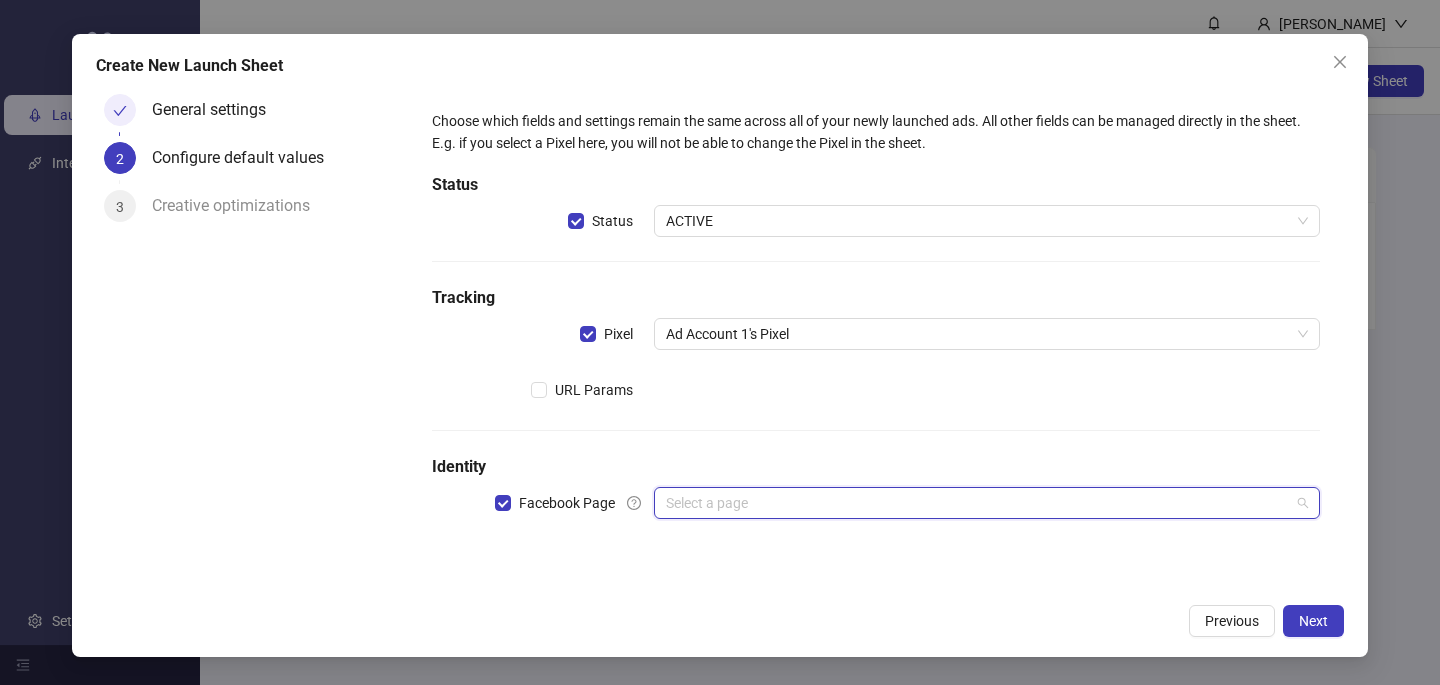 click at bounding box center [978, 503] 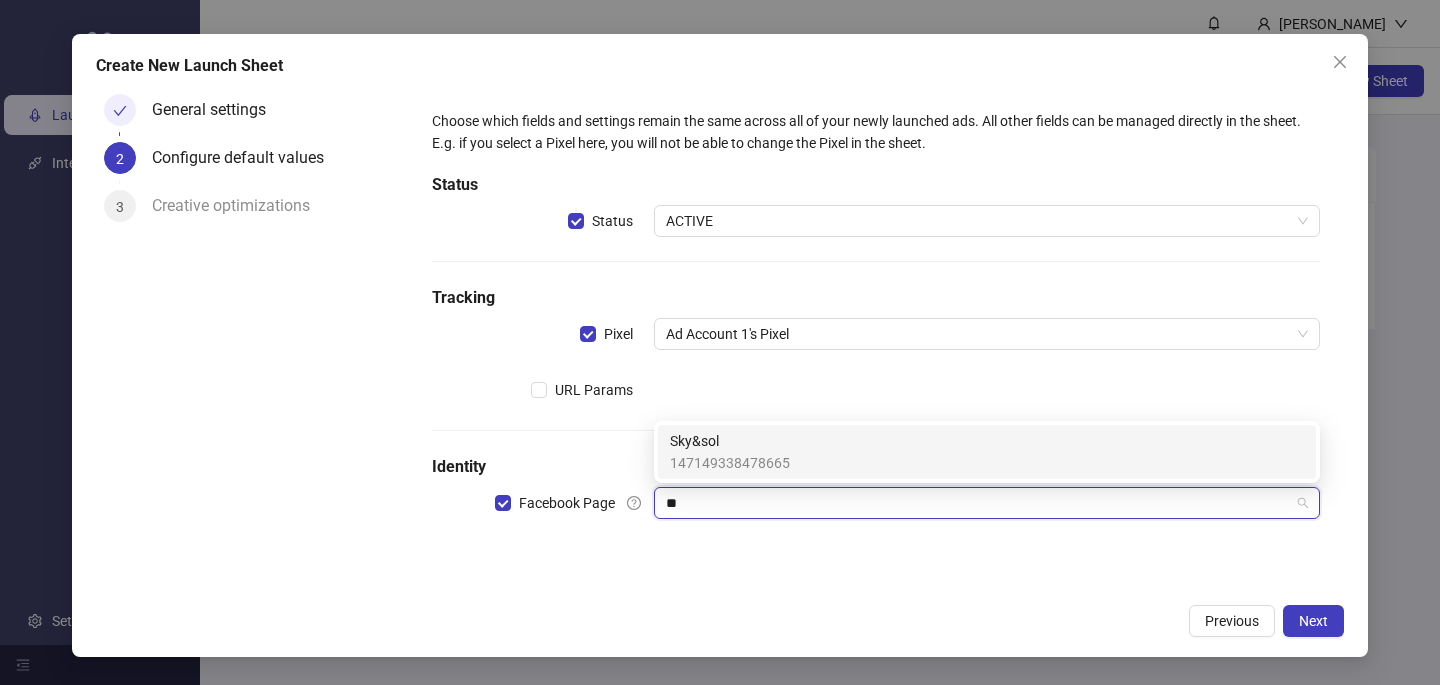 type on "***" 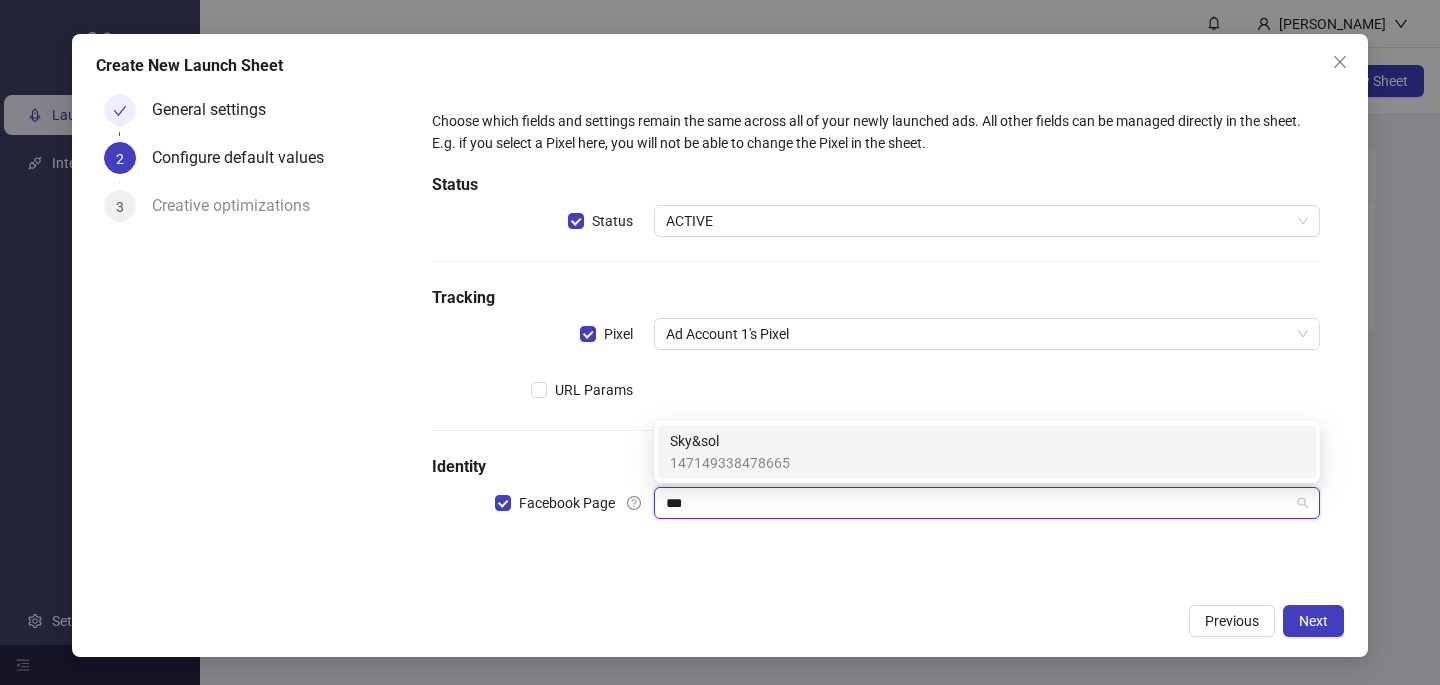 click on "Sky&sol" at bounding box center [730, 441] 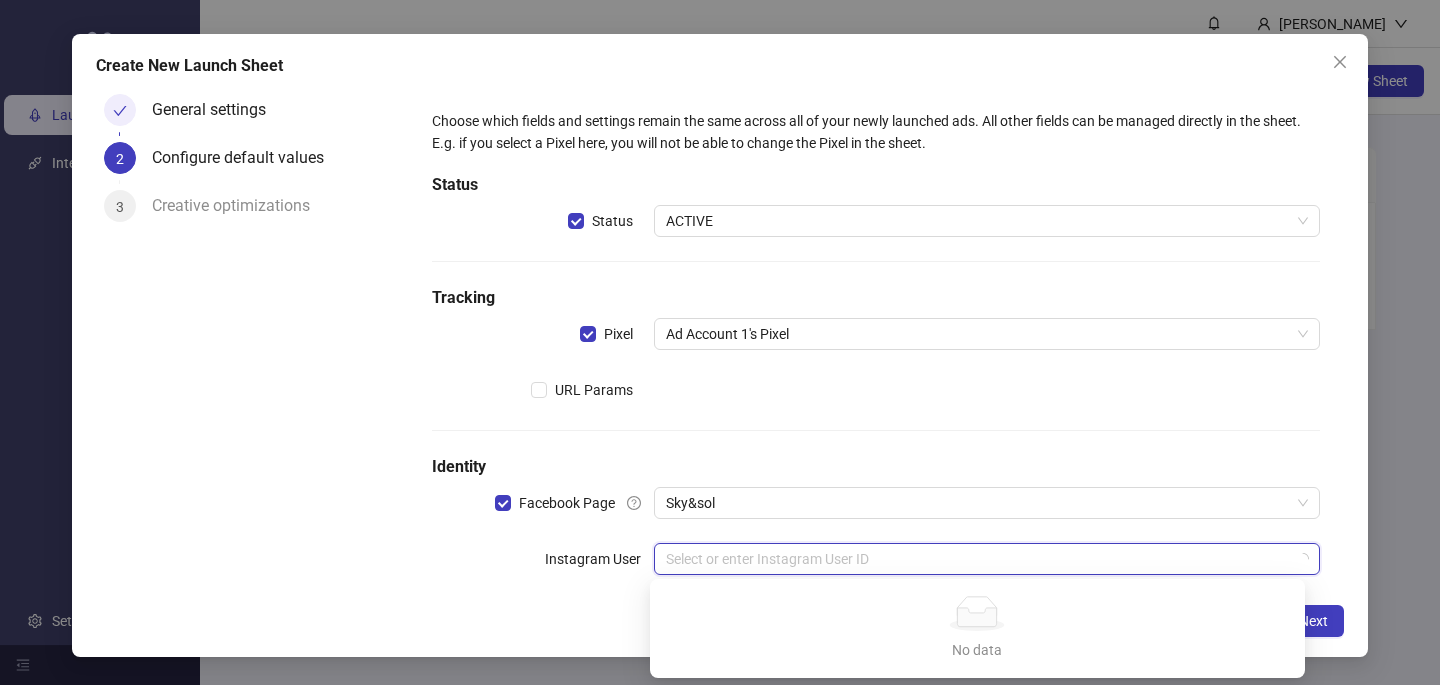 click at bounding box center [978, 559] 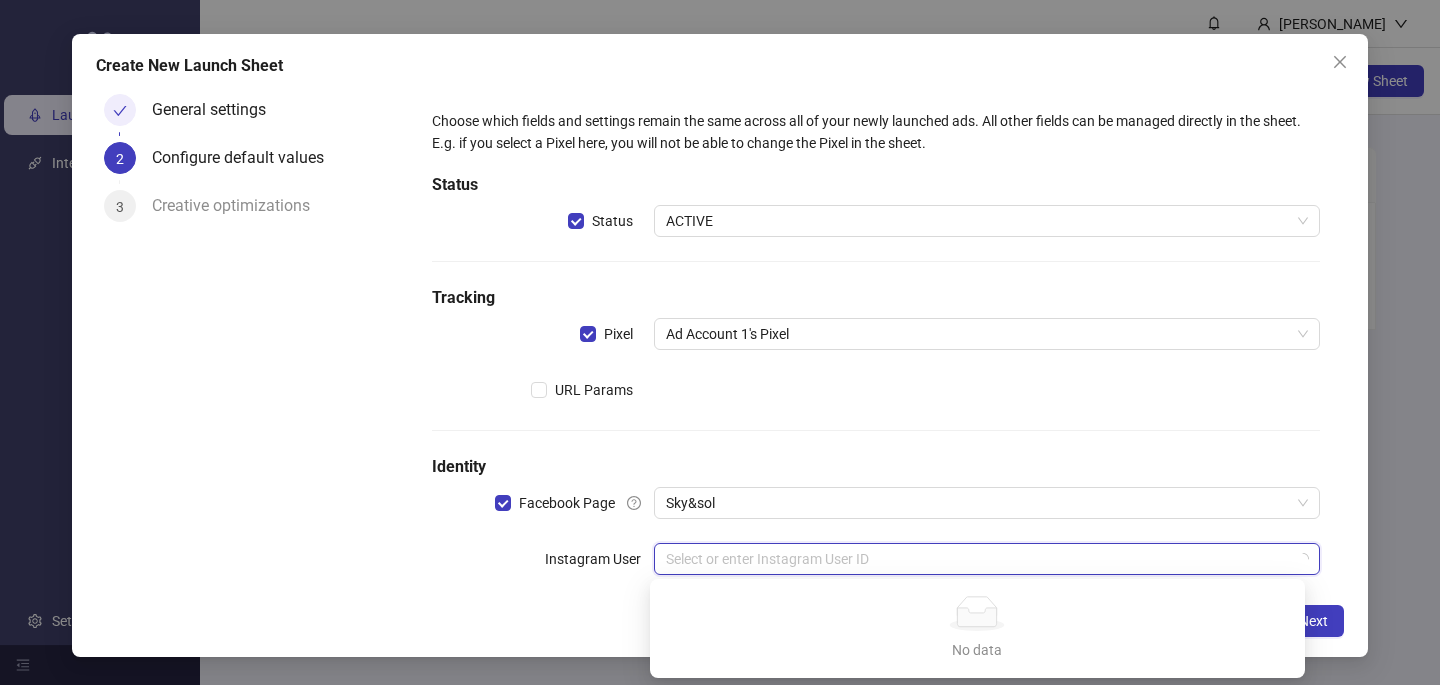 click at bounding box center [978, 559] 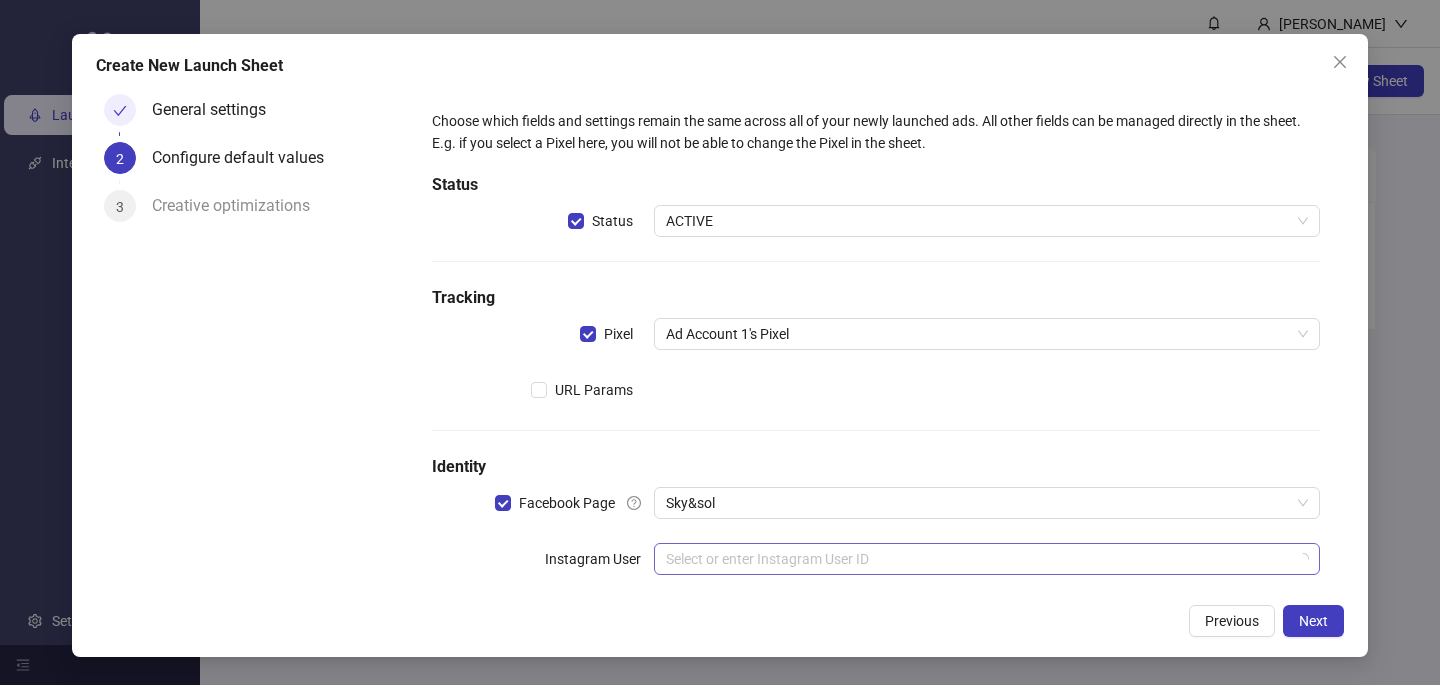 click at bounding box center (978, 559) 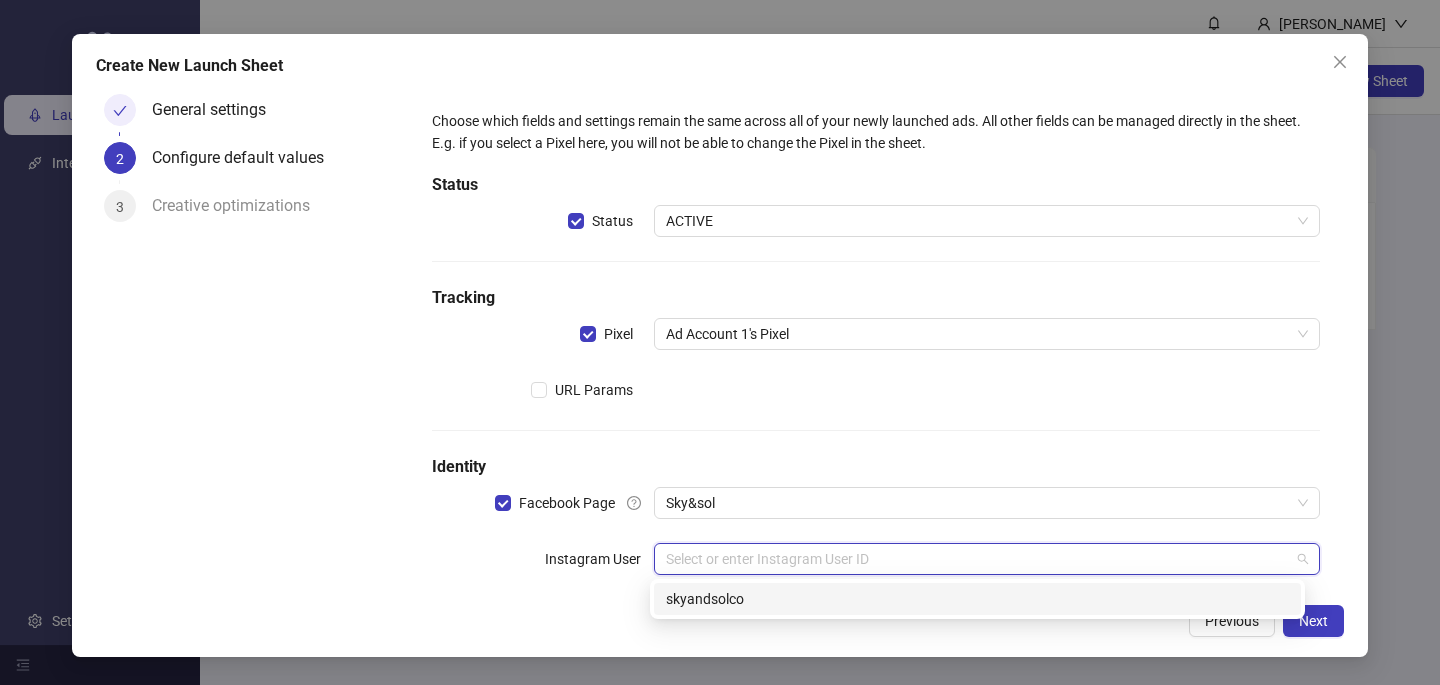 click on "skyandsolco" at bounding box center [977, 599] 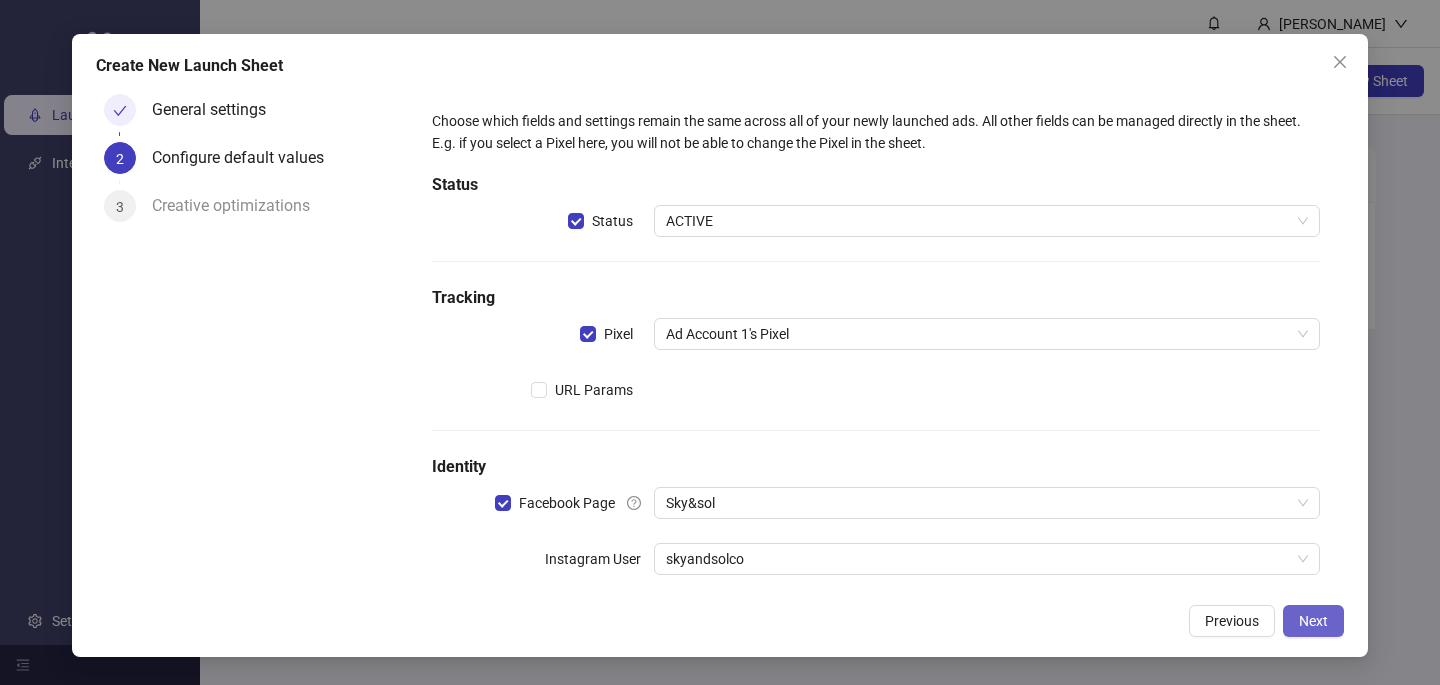 click on "Next" at bounding box center (1313, 621) 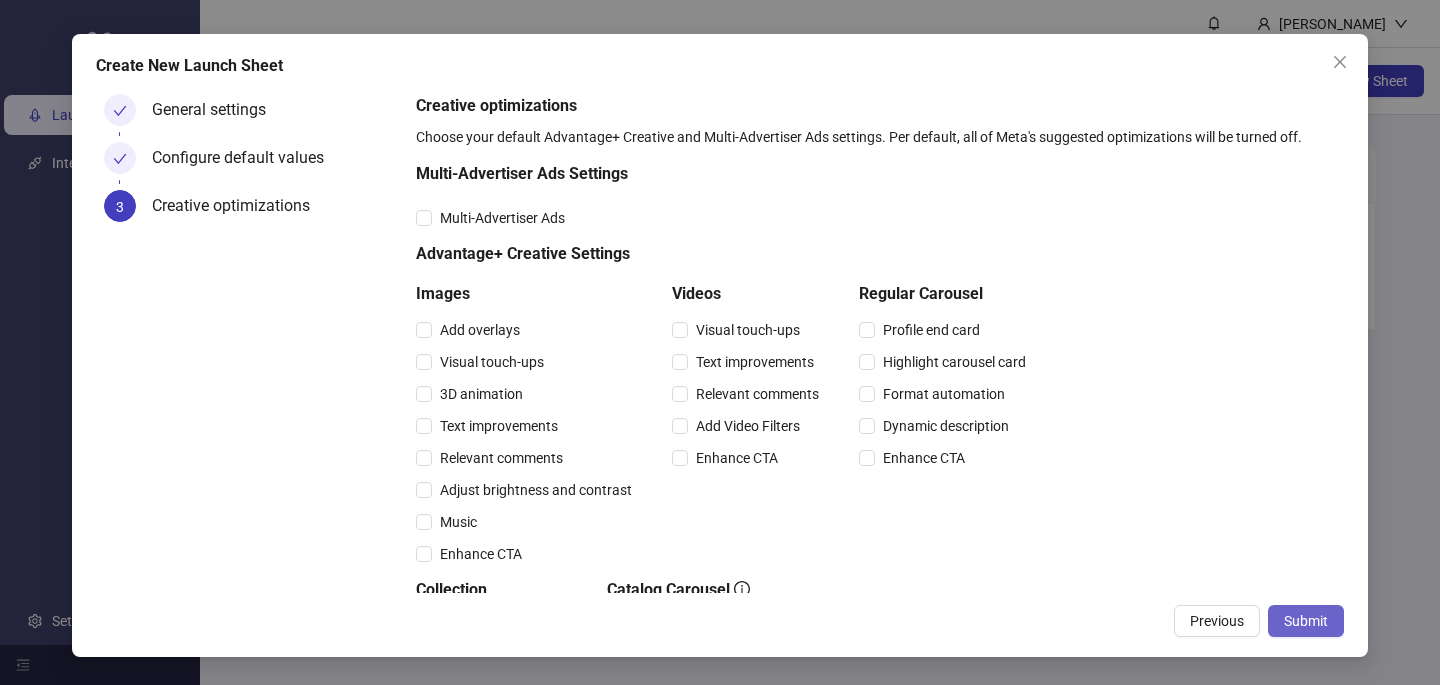 click on "Submit" at bounding box center (1306, 621) 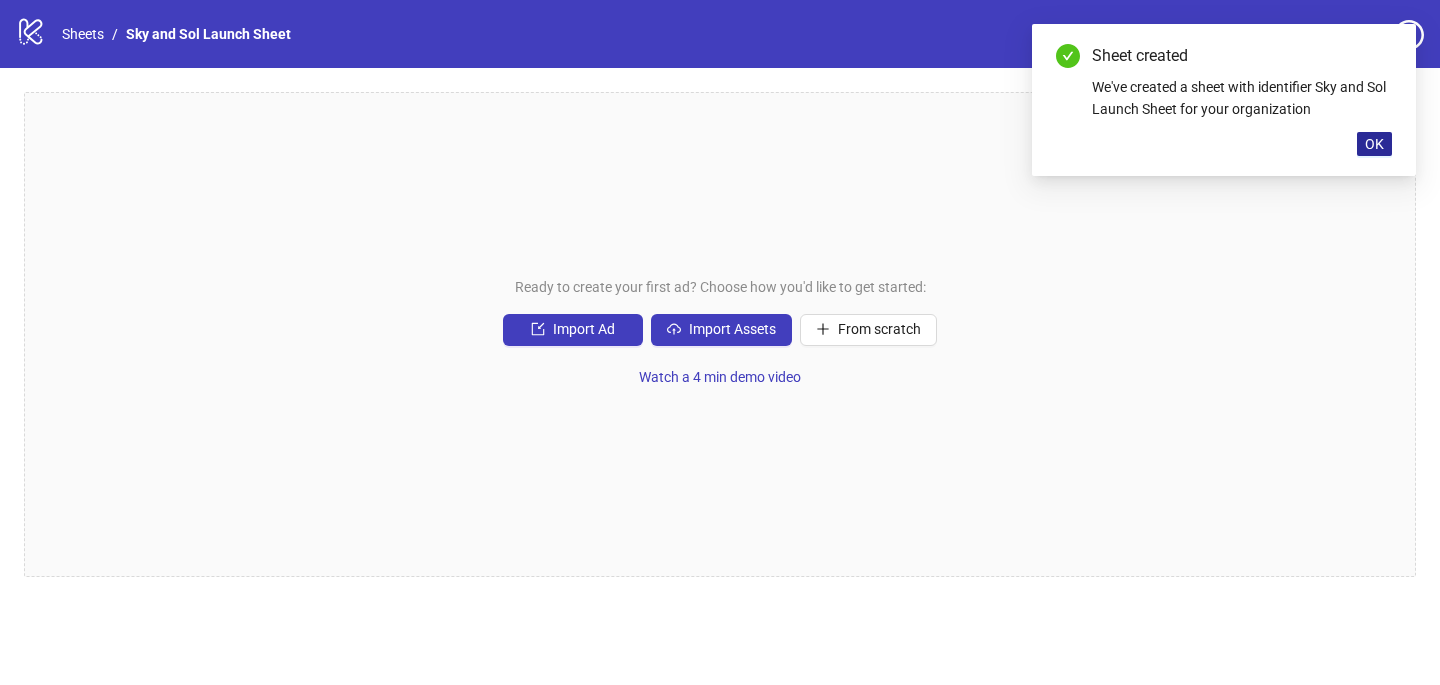 click on "OK" at bounding box center [1374, 144] 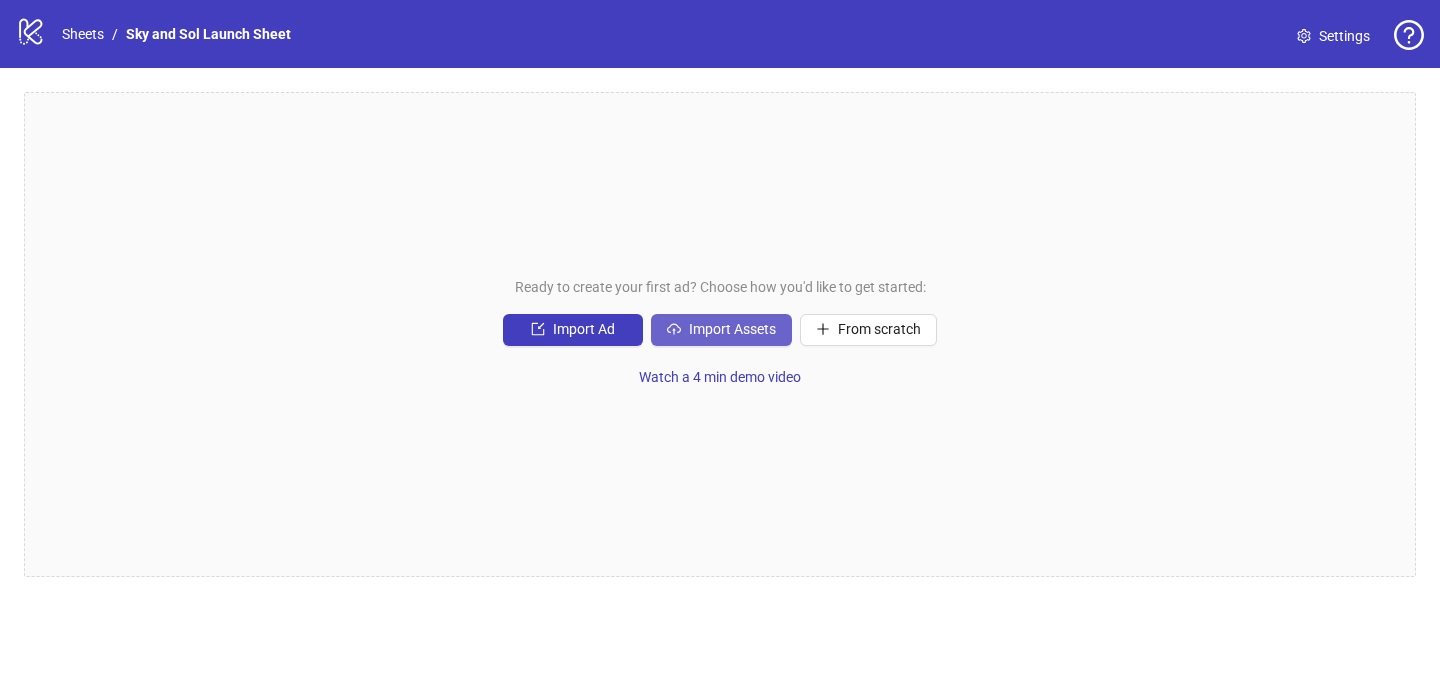 click on "Import Assets" at bounding box center [732, 329] 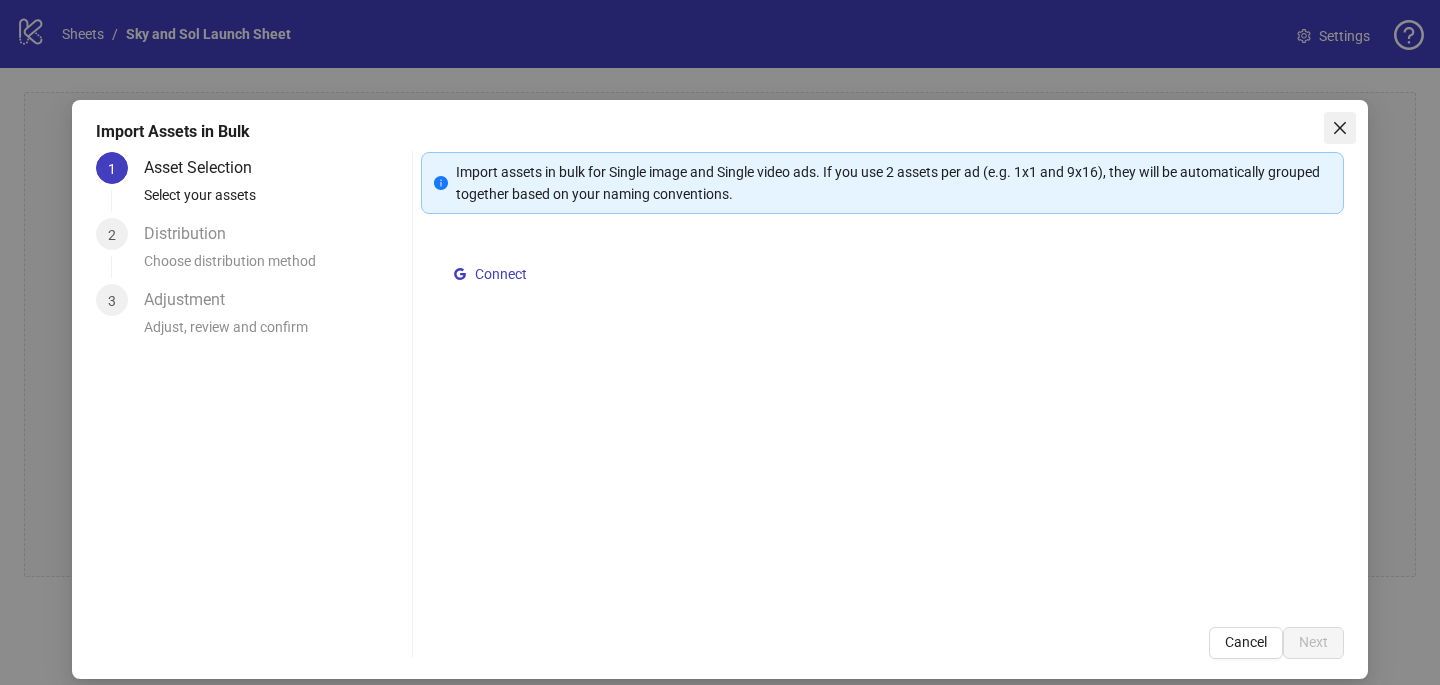 click at bounding box center (1340, 128) 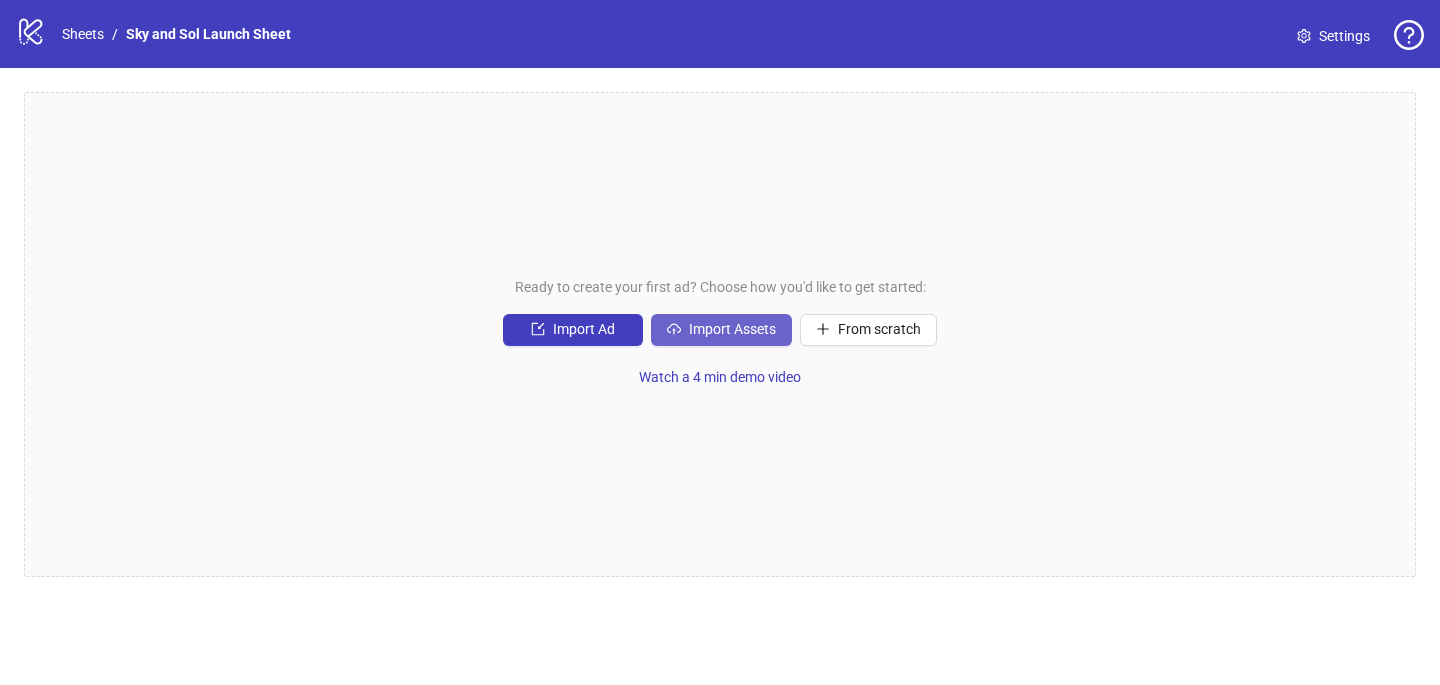 click on "Import Assets" at bounding box center [721, 330] 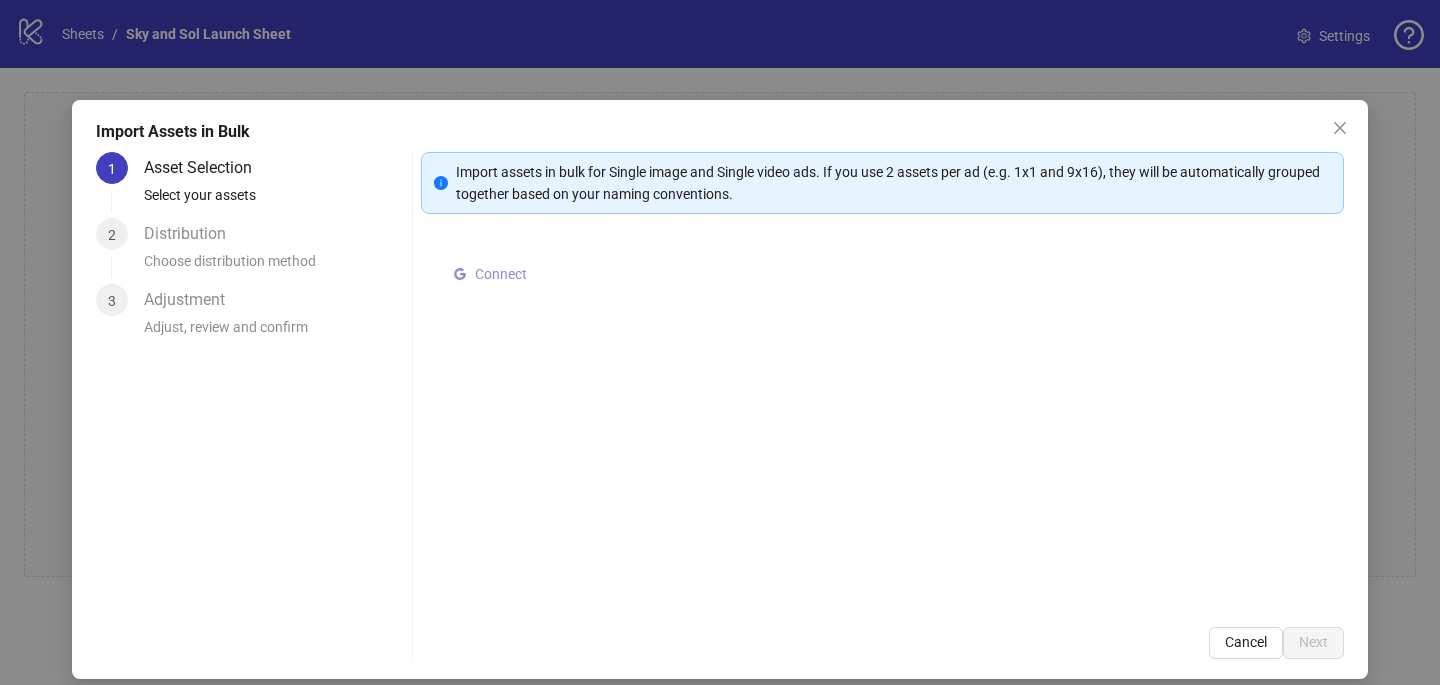 click on "Connect" at bounding box center (501, 274) 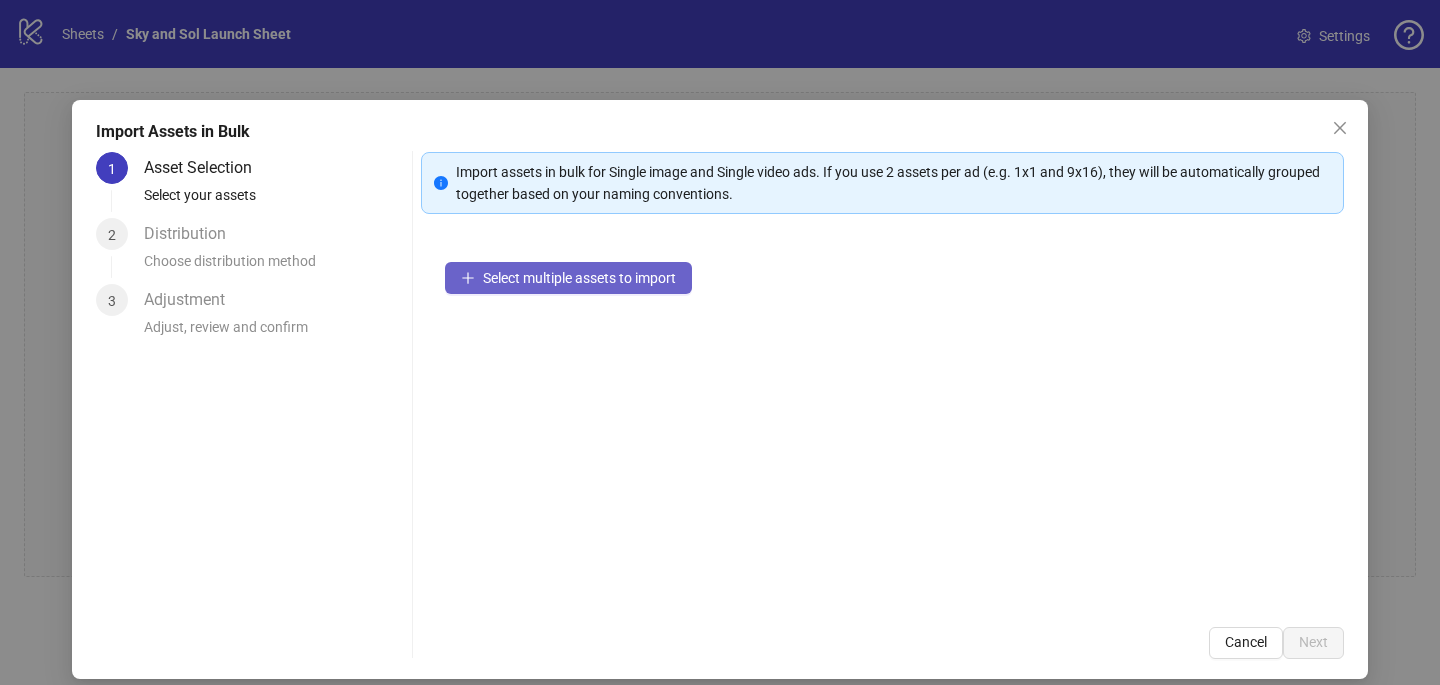 click on "Select multiple assets to import" at bounding box center [579, 278] 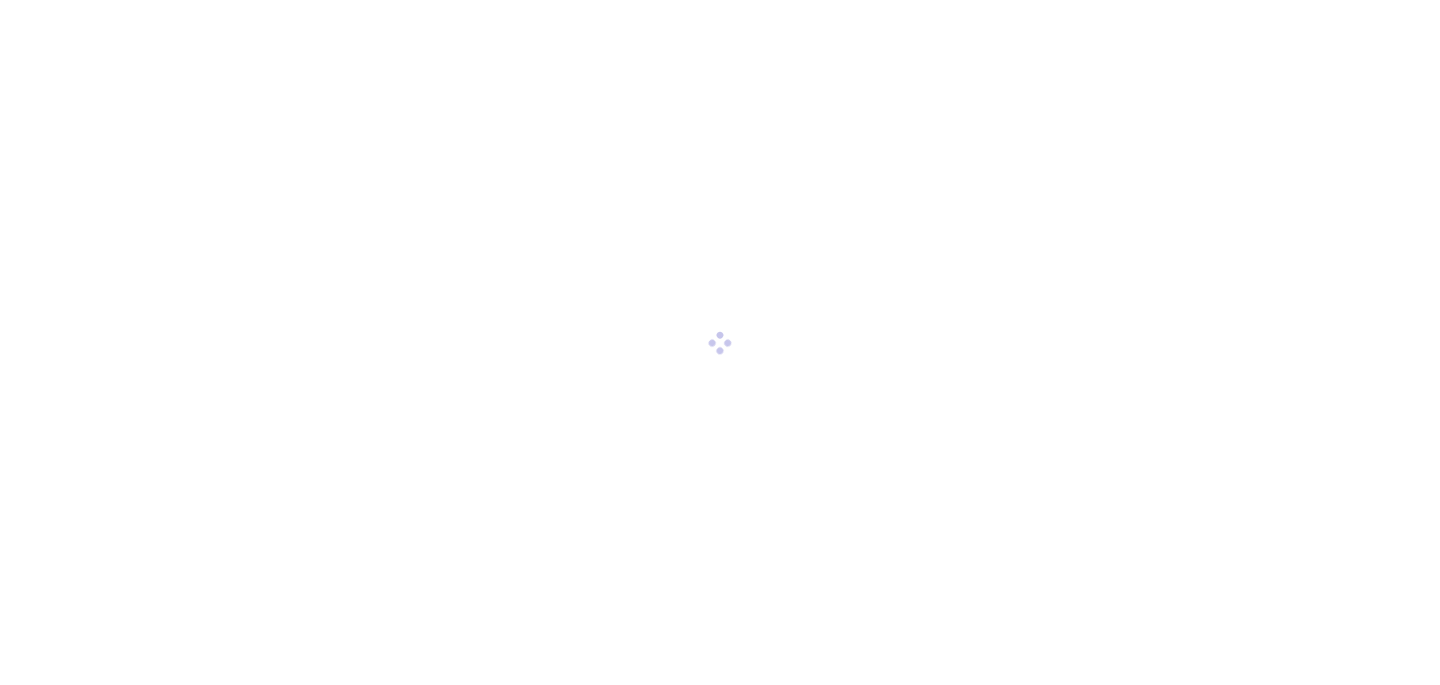 scroll, scrollTop: 0, scrollLeft: 0, axis: both 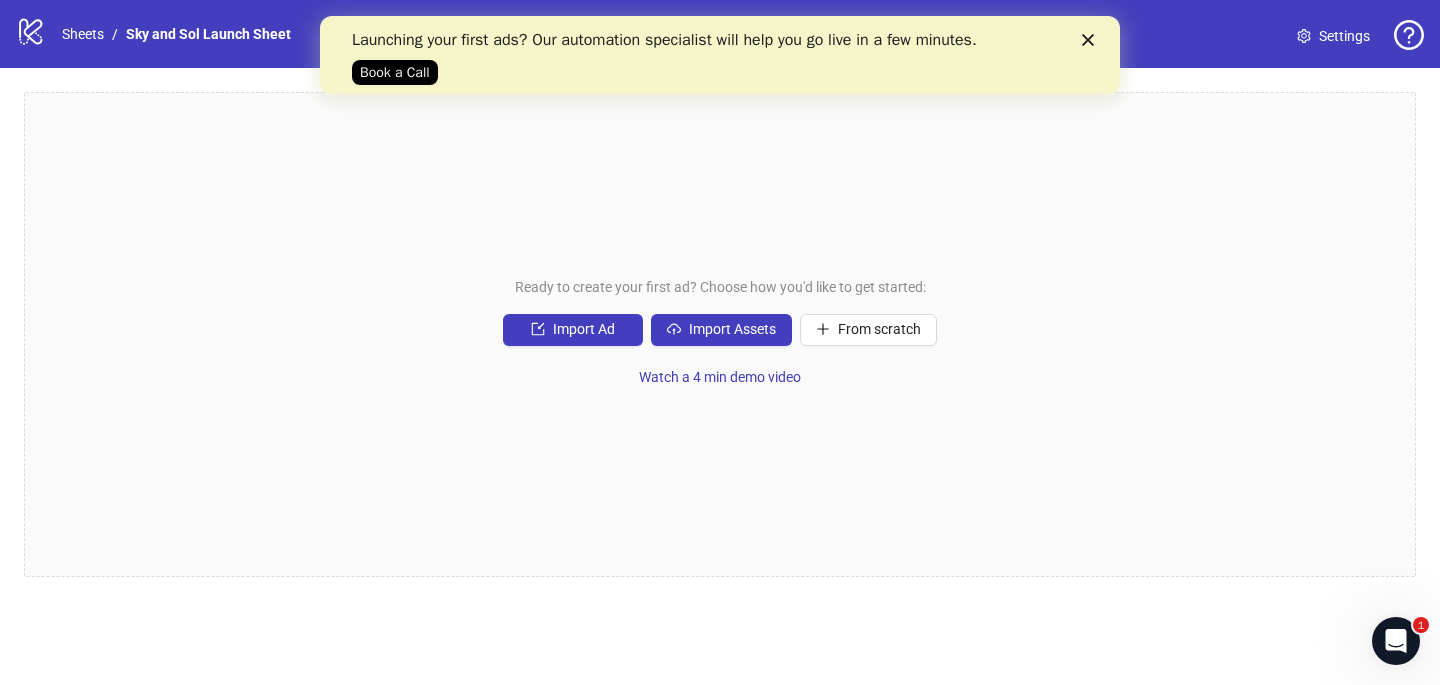 click 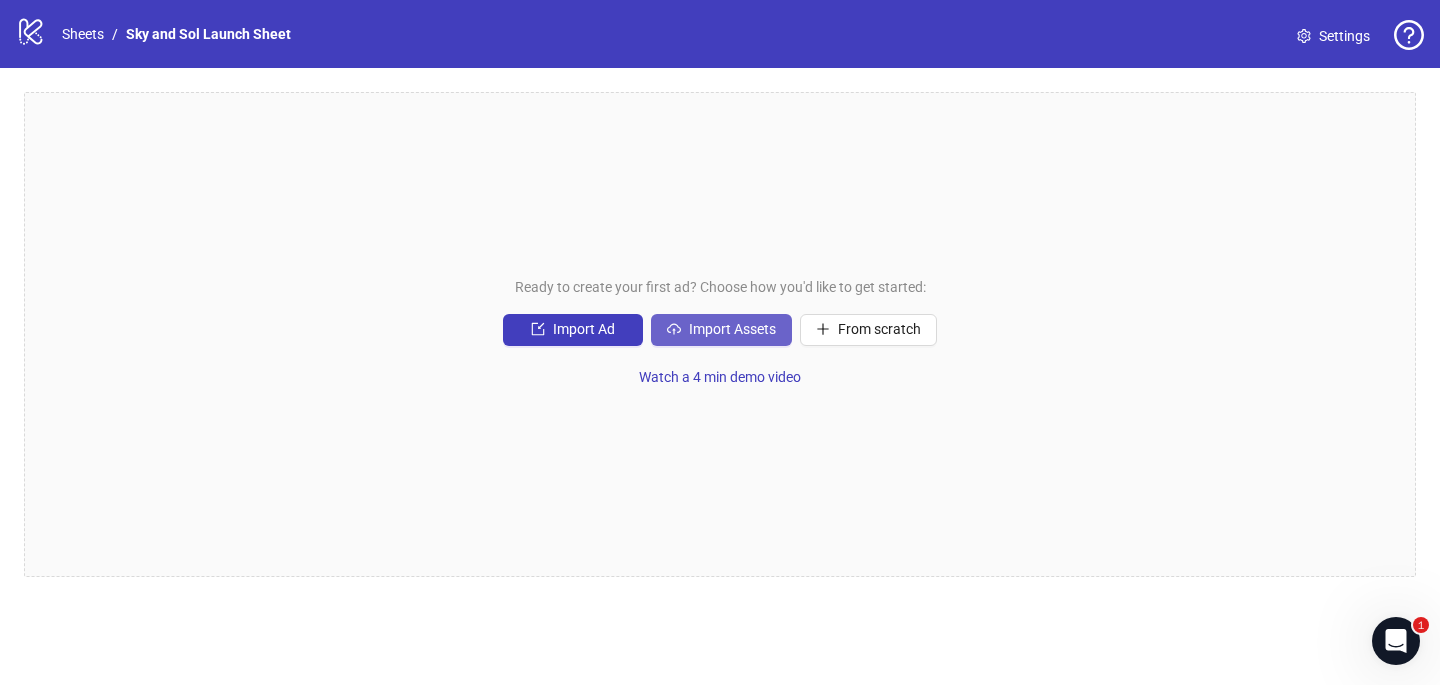 click on "Import Assets" at bounding box center (732, 329) 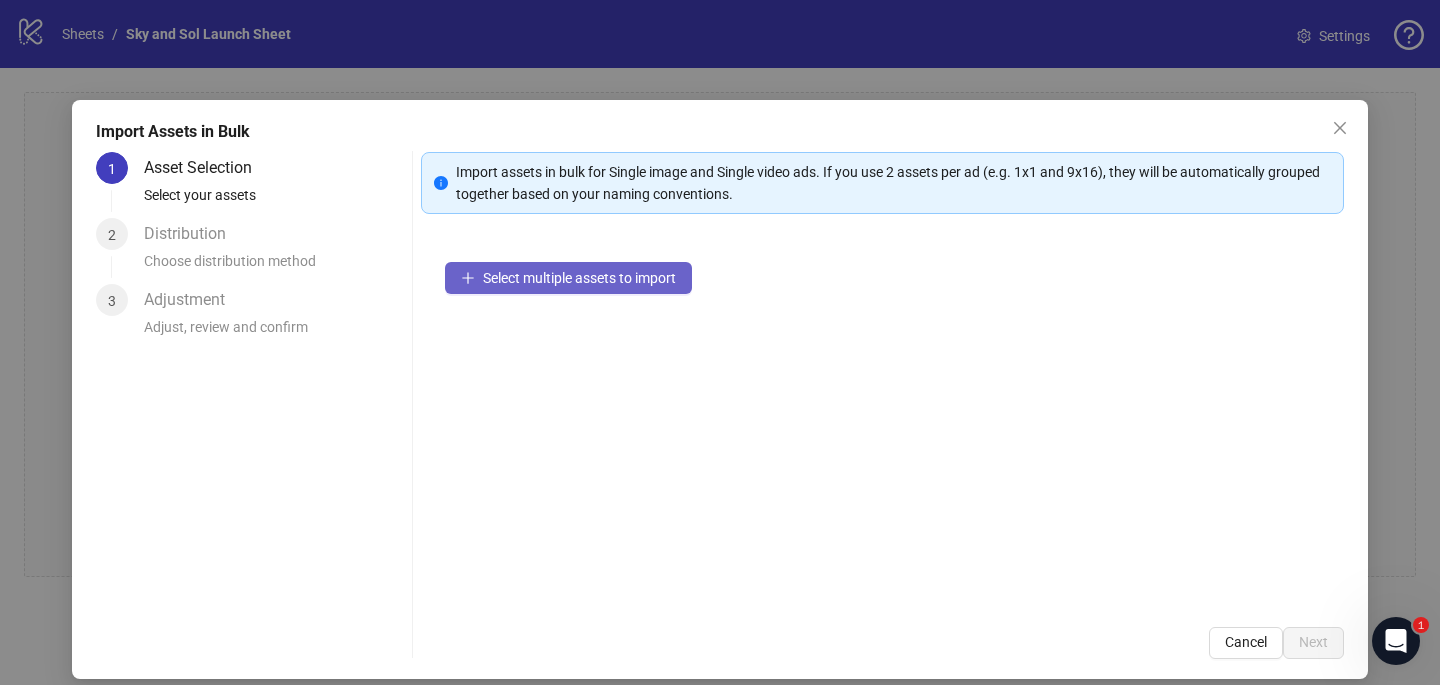click on "Select multiple assets to import" at bounding box center [579, 278] 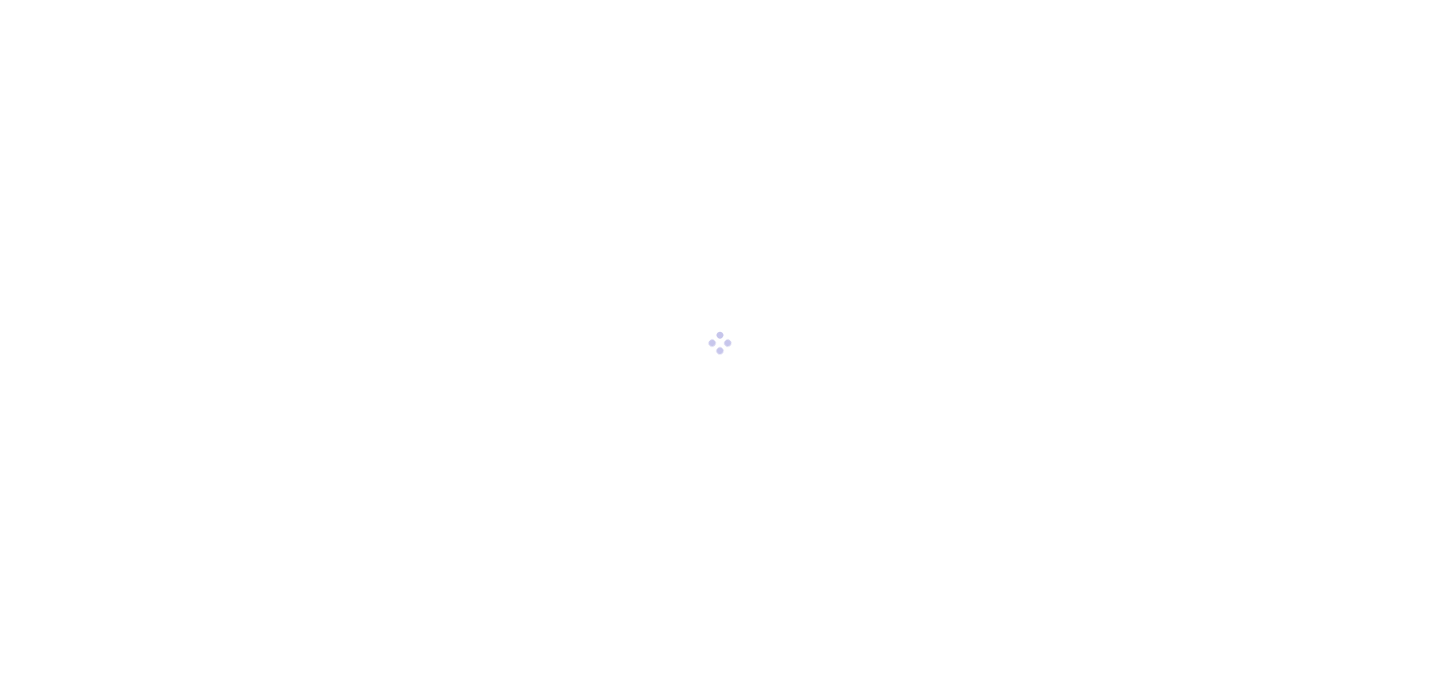 scroll, scrollTop: 0, scrollLeft: 0, axis: both 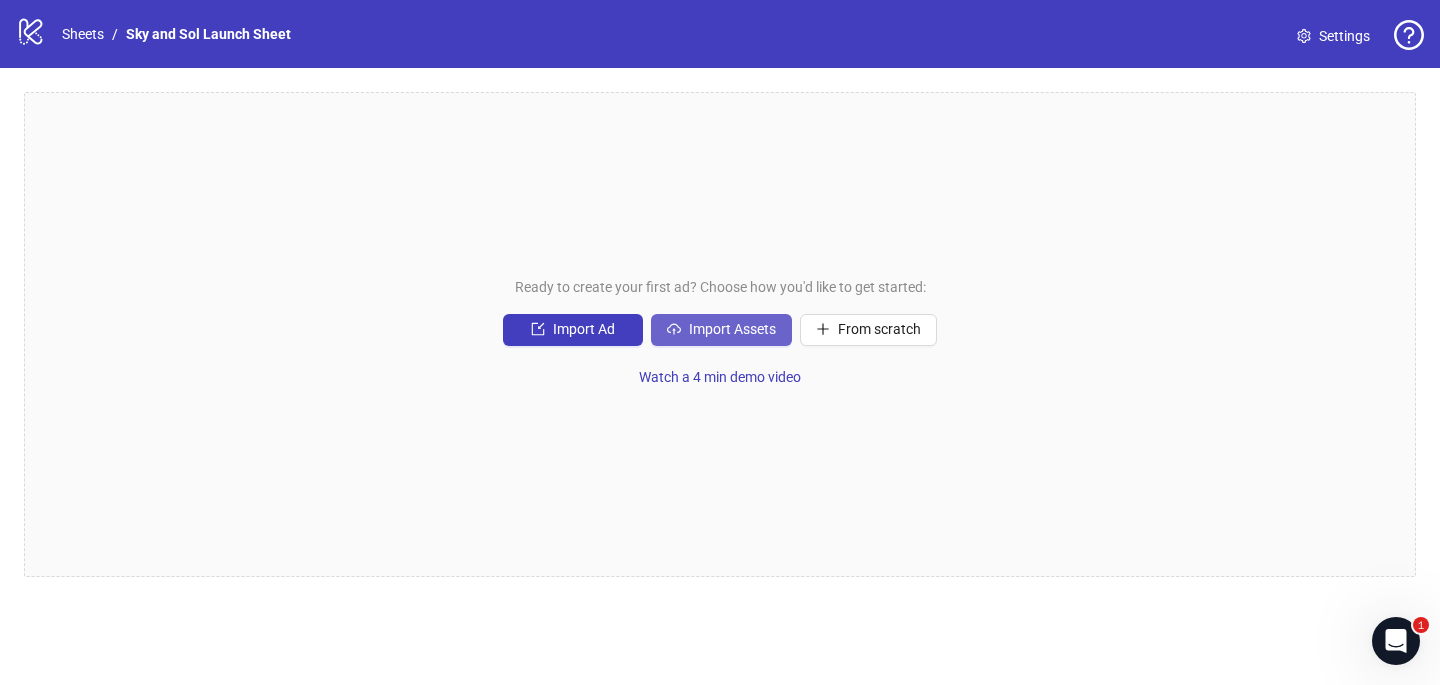 click on "Import Assets" at bounding box center [721, 330] 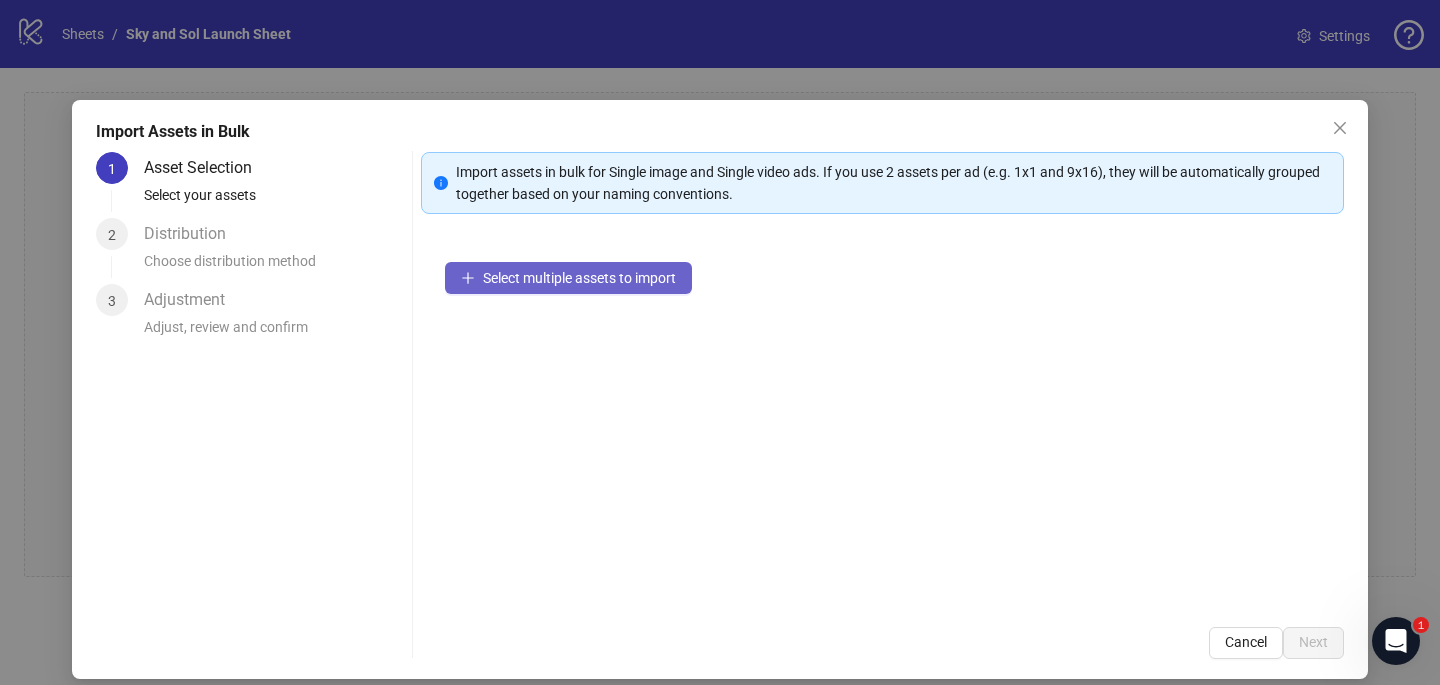 click on "Select multiple assets to import" at bounding box center (579, 278) 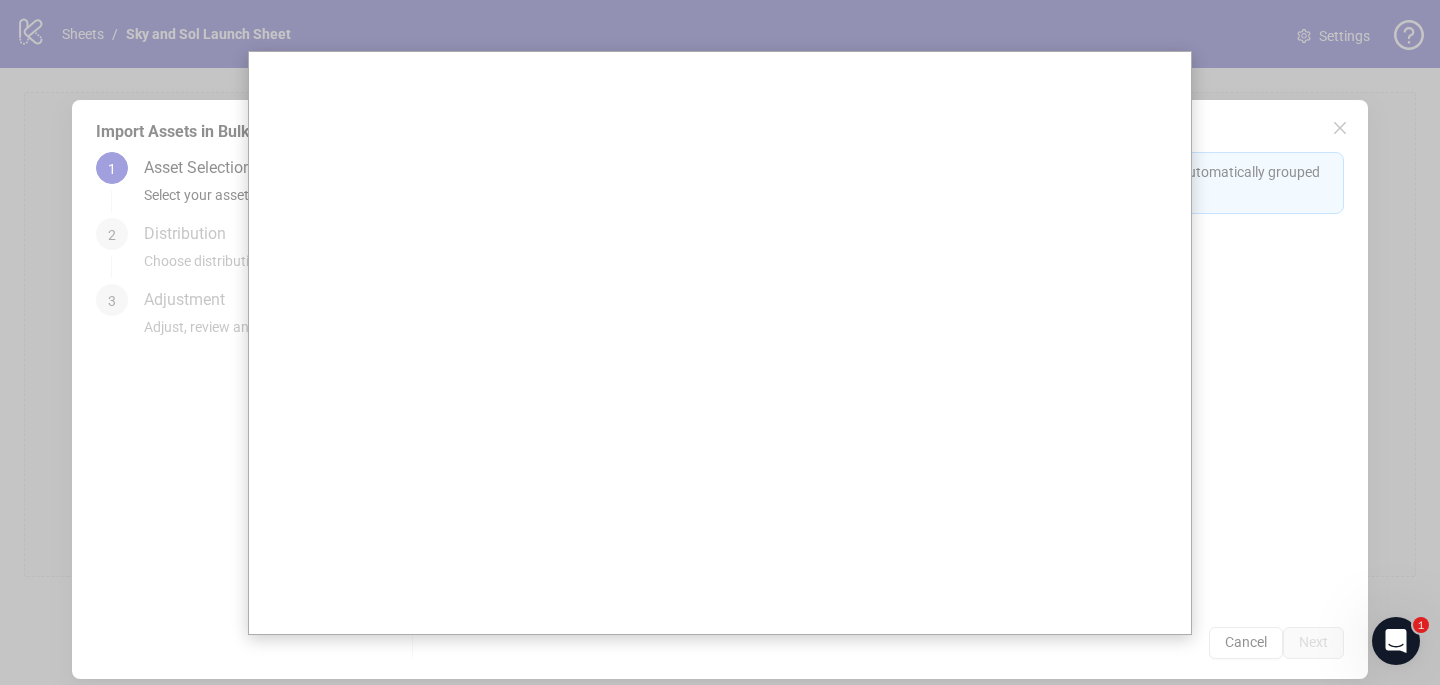 click at bounding box center (720, 342) 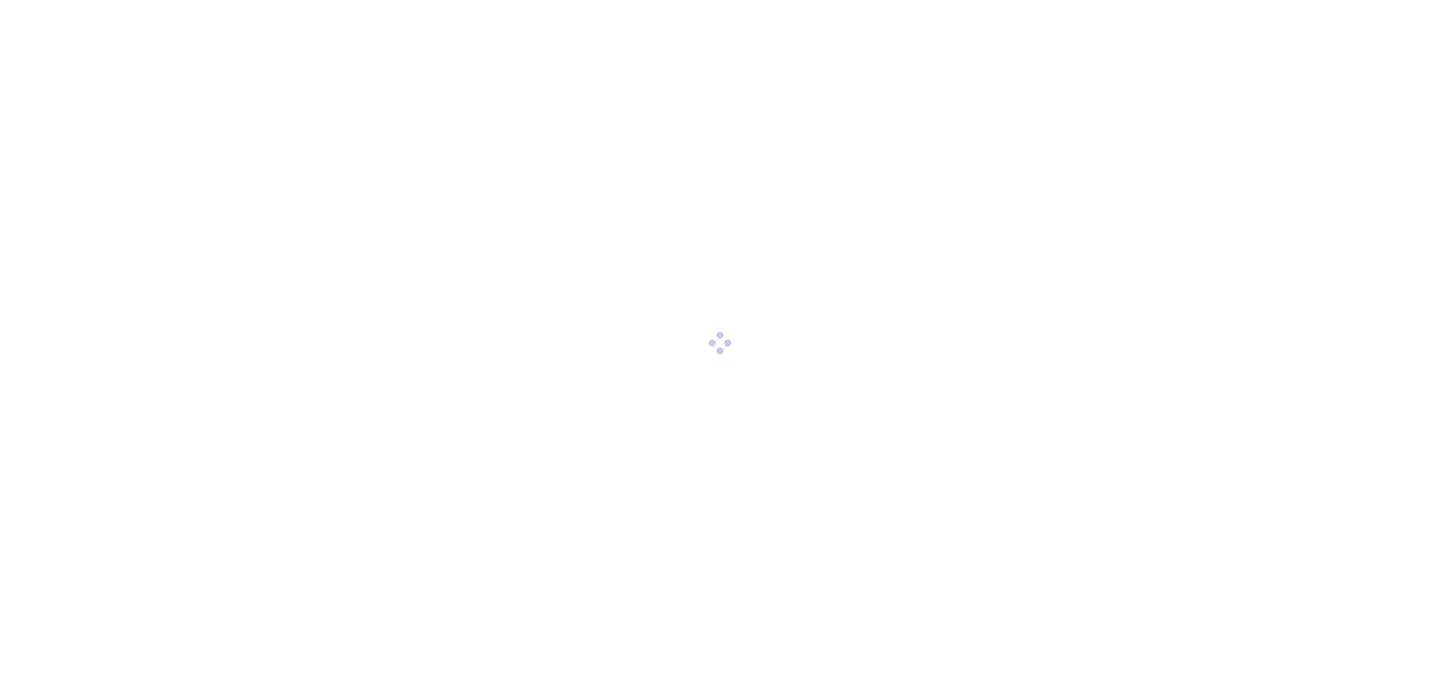 scroll, scrollTop: 0, scrollLeft: 0, axis: both 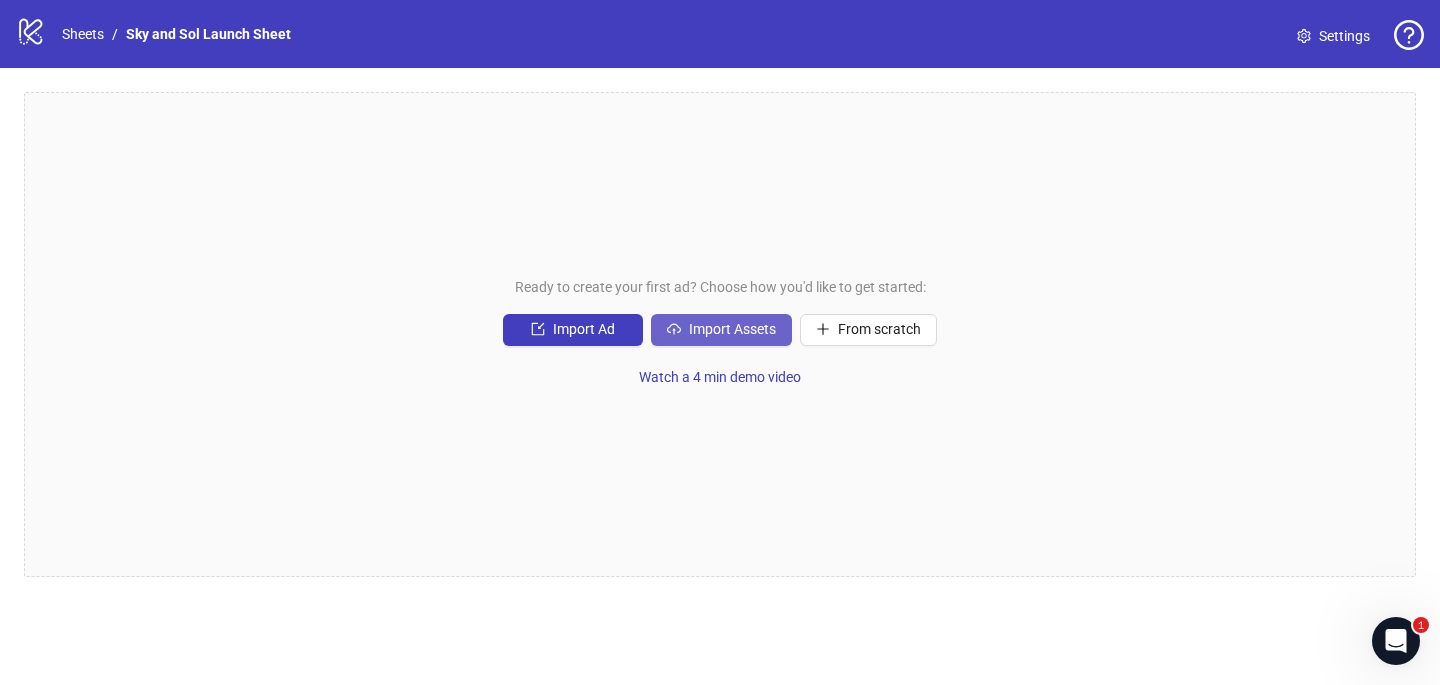 click 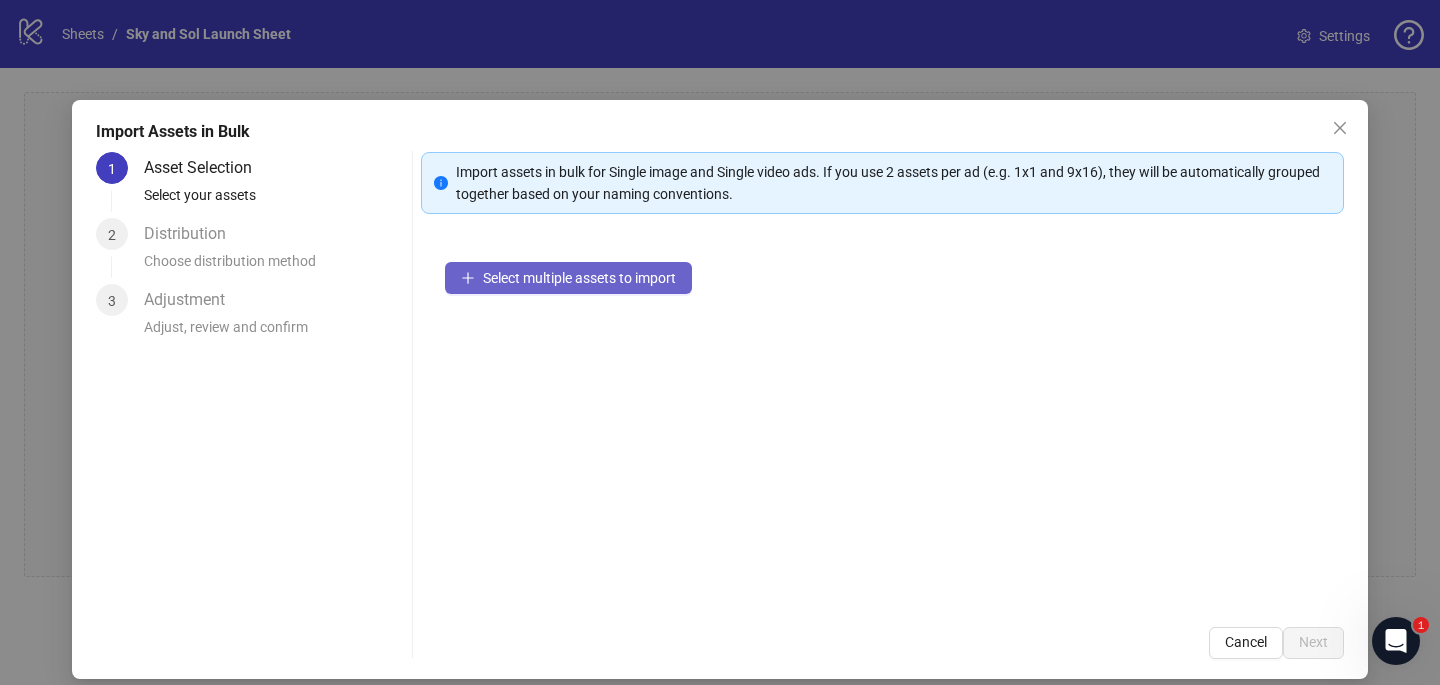 click on "Select multiple assets to import" at bounding box center [579, 278] 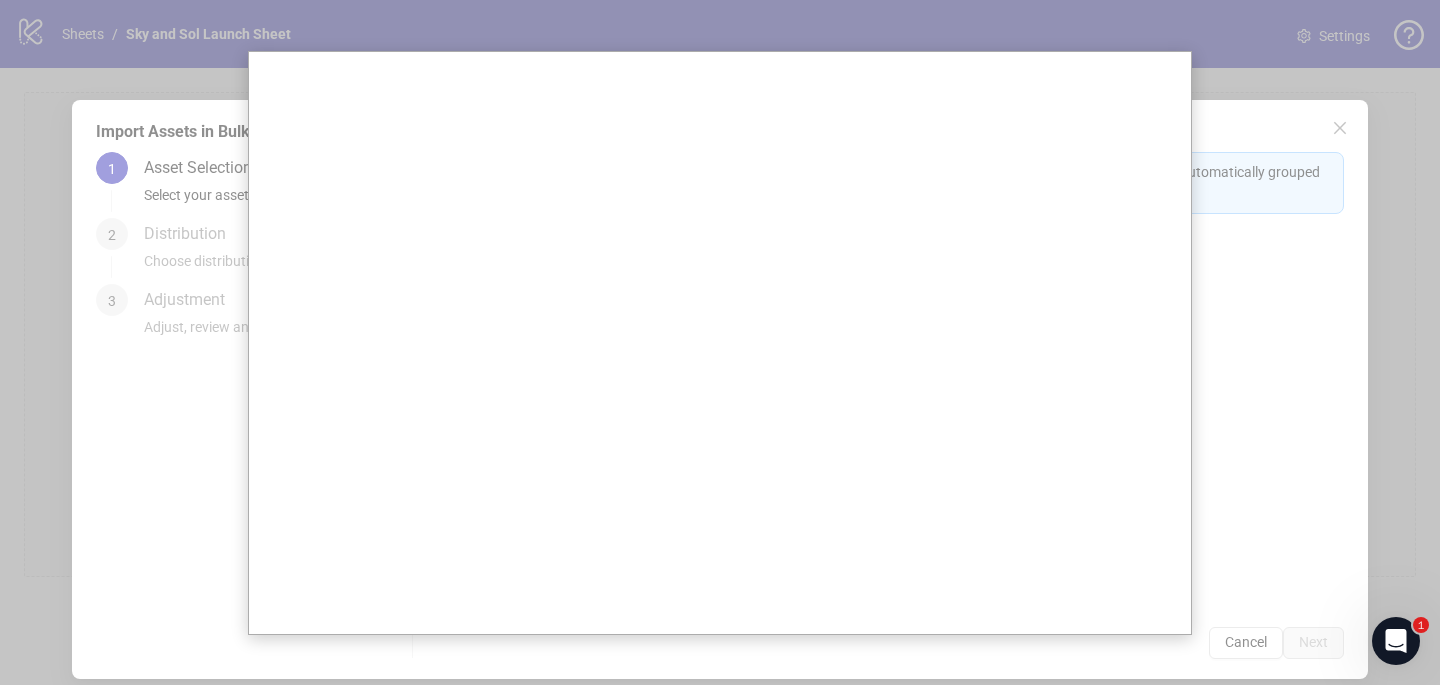 click at bounding box center (720, 342) 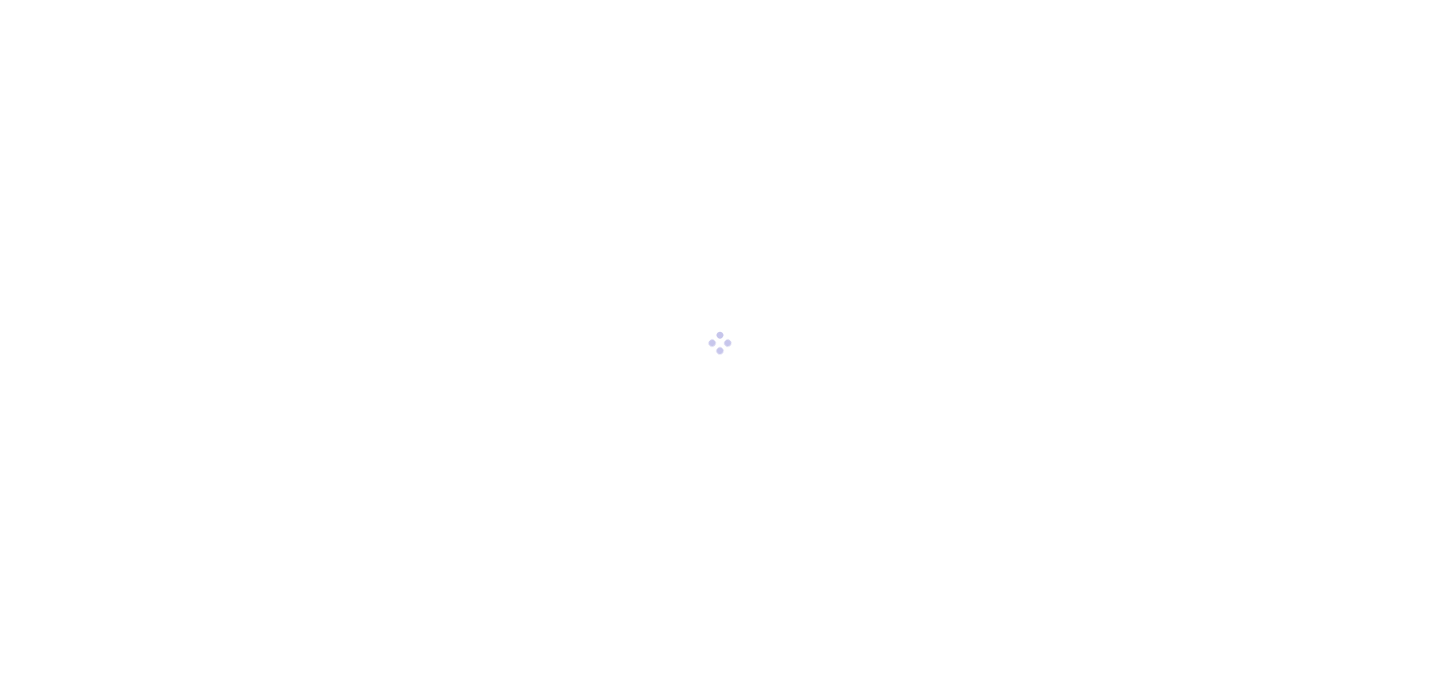 scroll, scrollTop: 0, scrollLeft: 0, axis: both 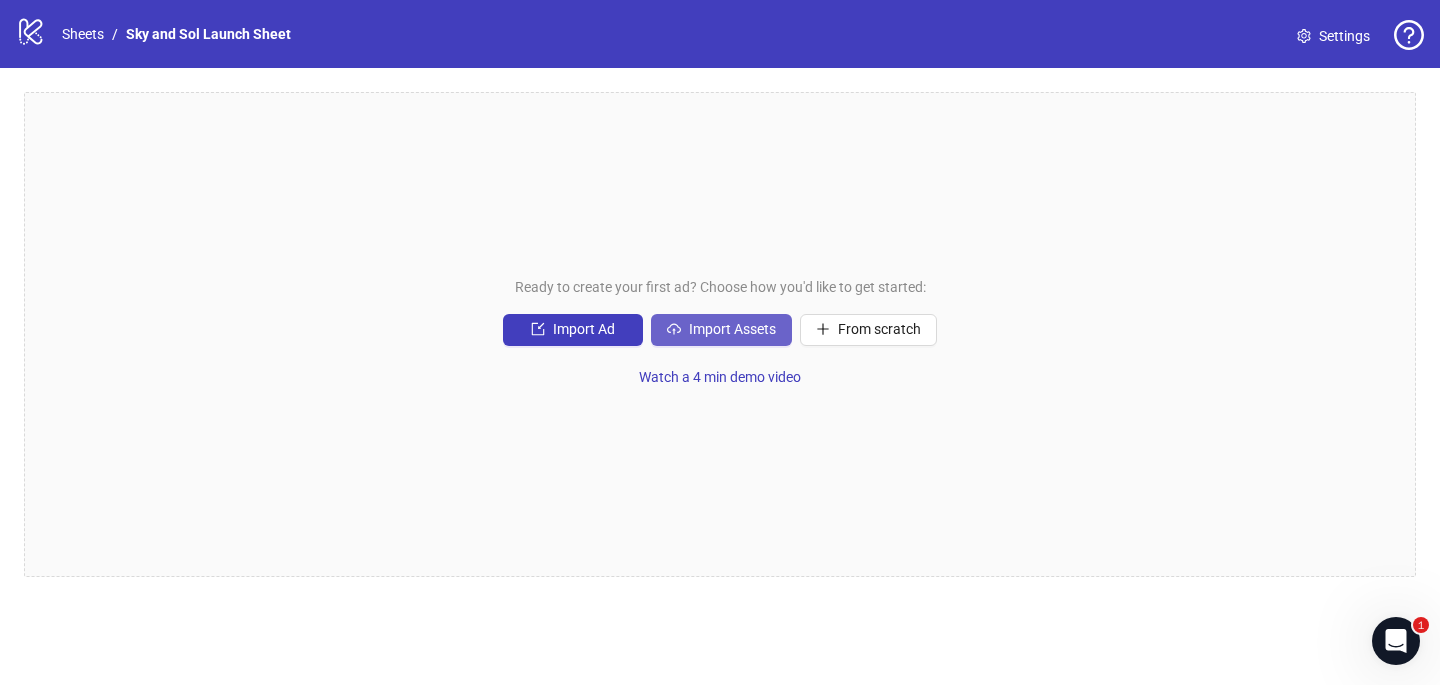 click on "Import Assets" at bounding box center [721, 330] 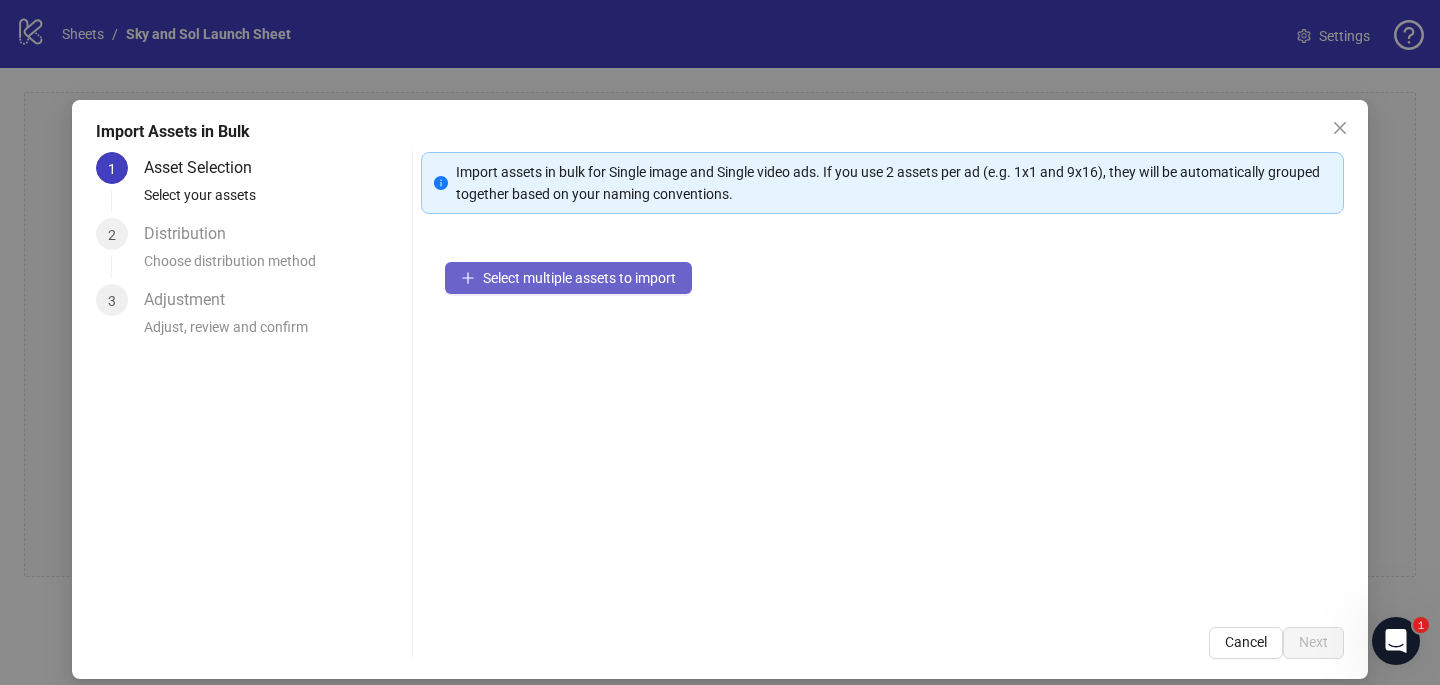 click on "Select multiple assets to import" at bounding box center [579, 278] 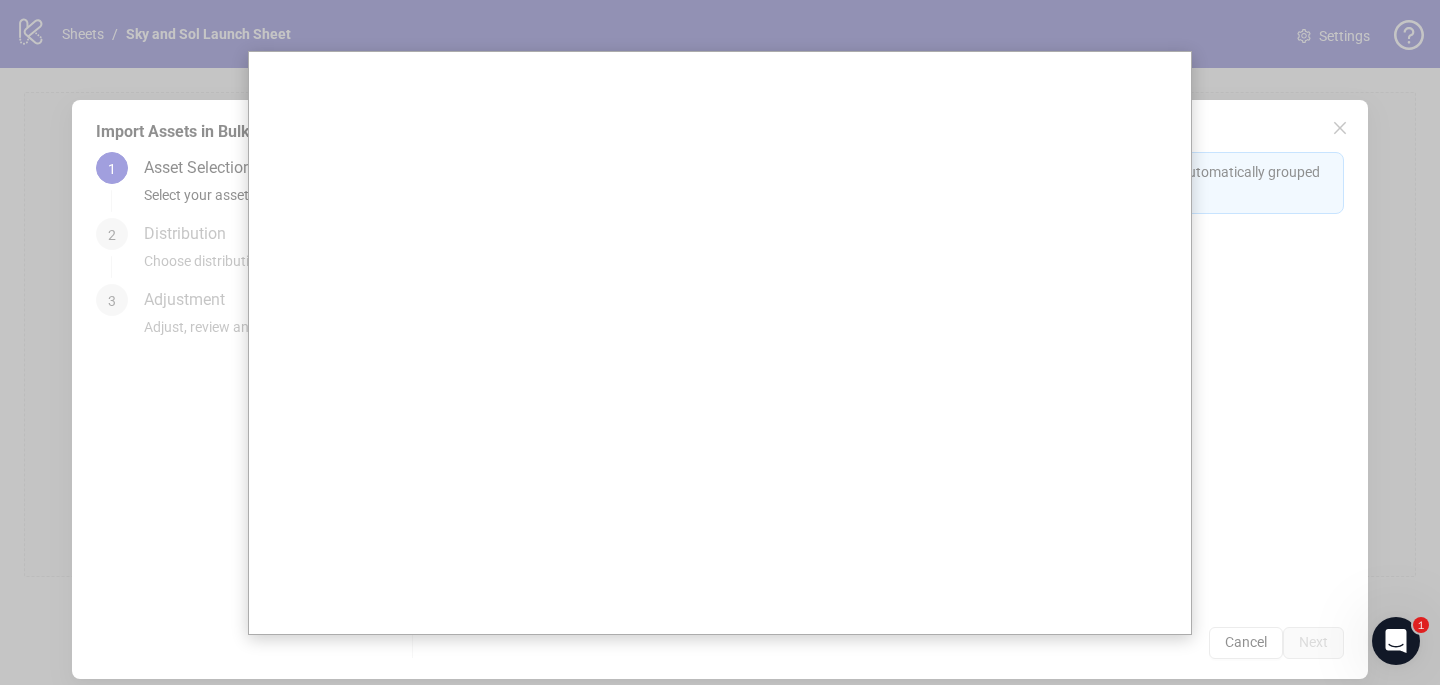 click at bounding box center (720, 342) 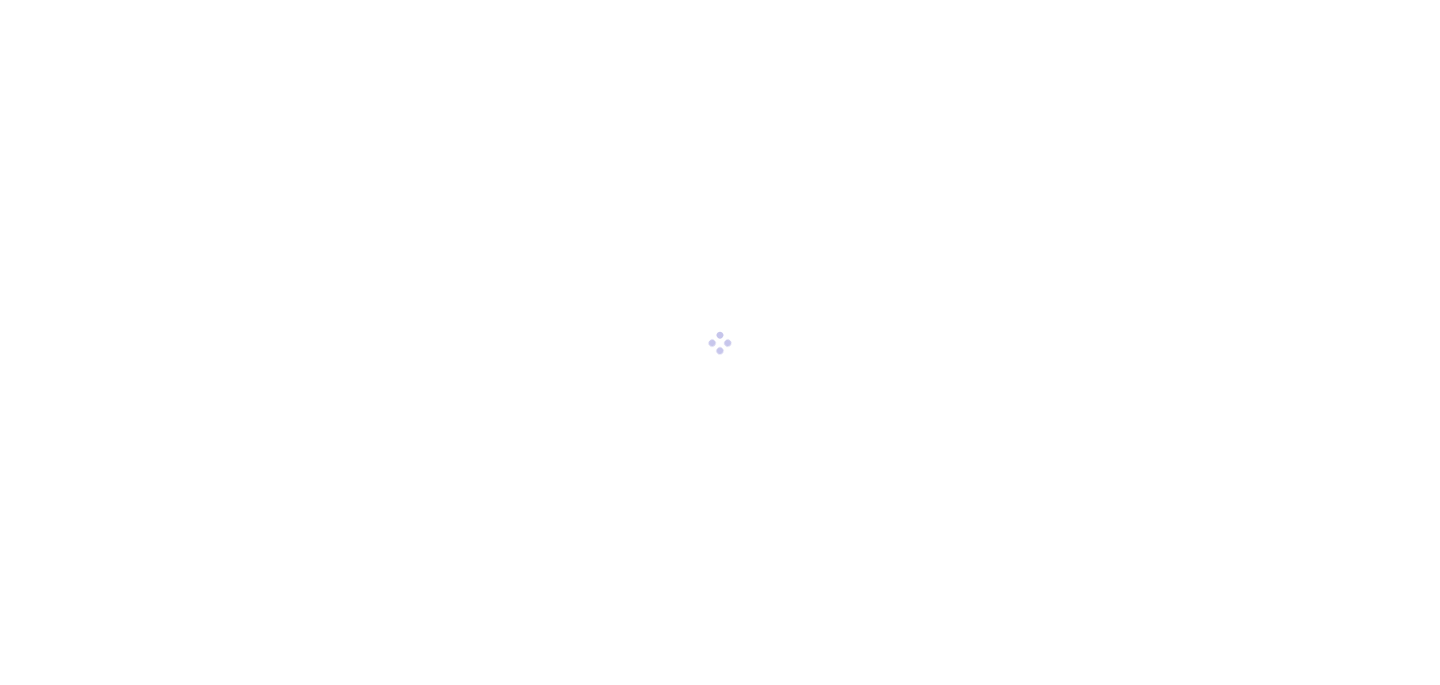scroll, scrollTop: 0, scrollLeft: 0, axis: both 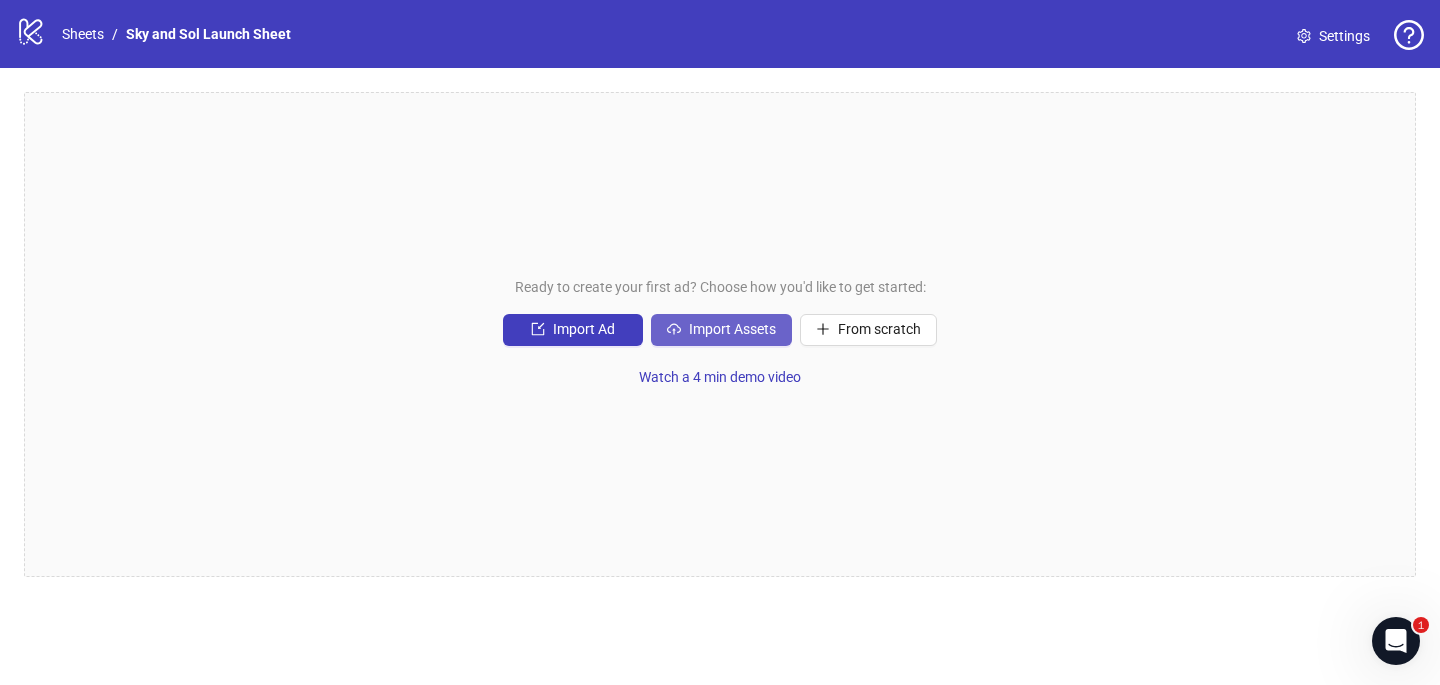 click on "Import Assets" at bounding box center (732, 329) 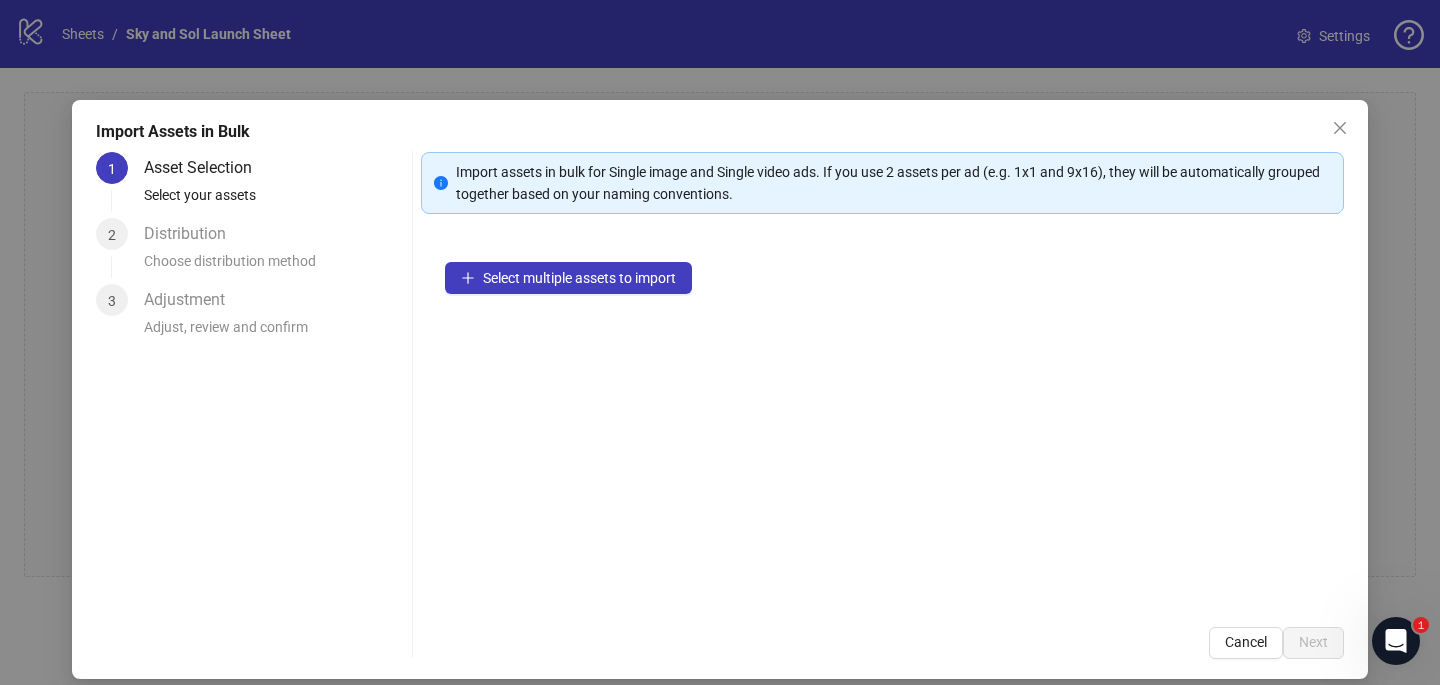 click on "Select multiple assets to import" at bounding box center (882, 420) 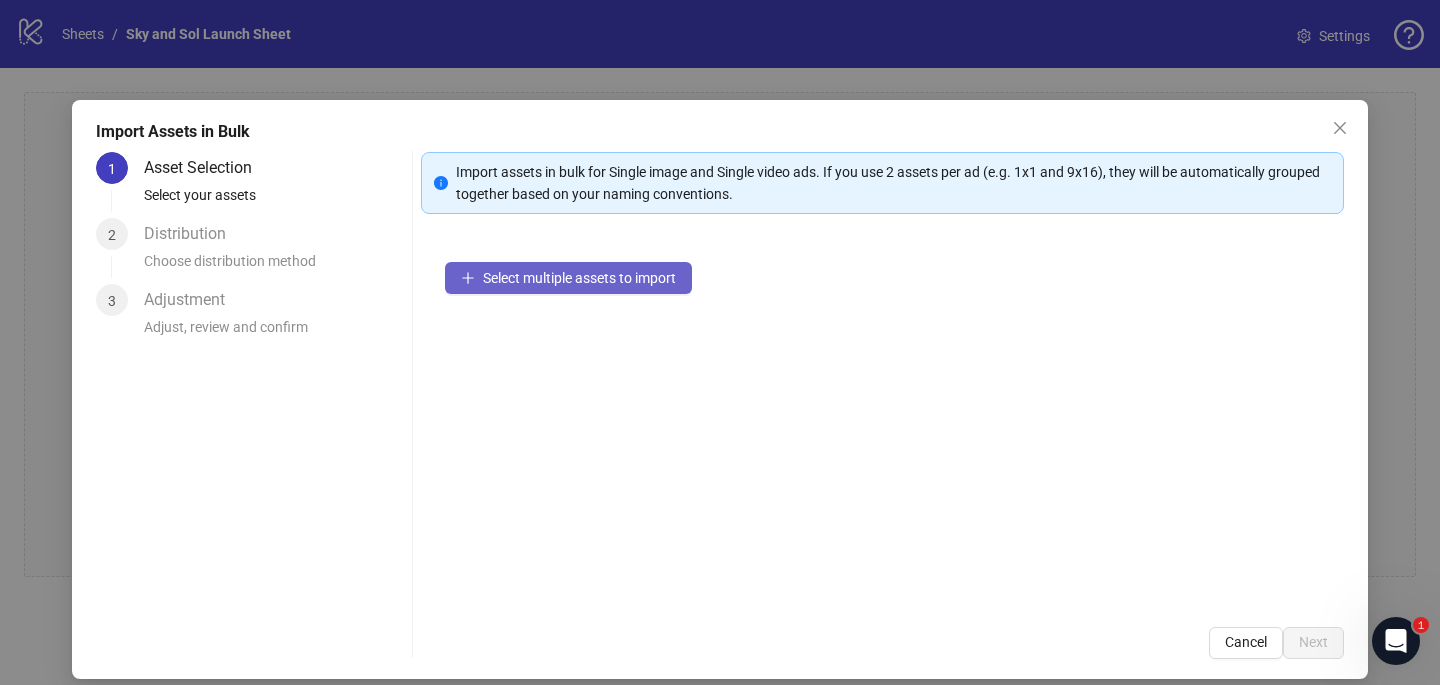 click on "Select multiple assets to import" at bounding box center [579, 278] 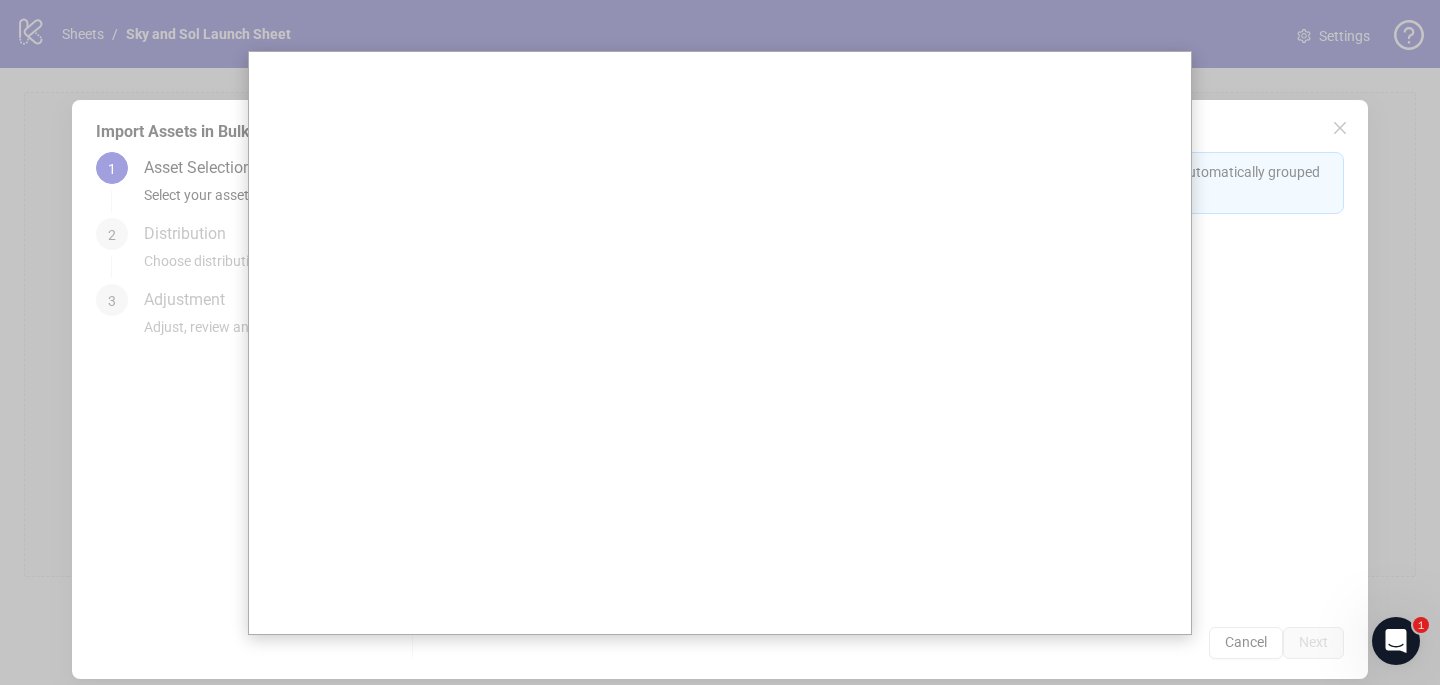 click at bounding box center (720, 342) 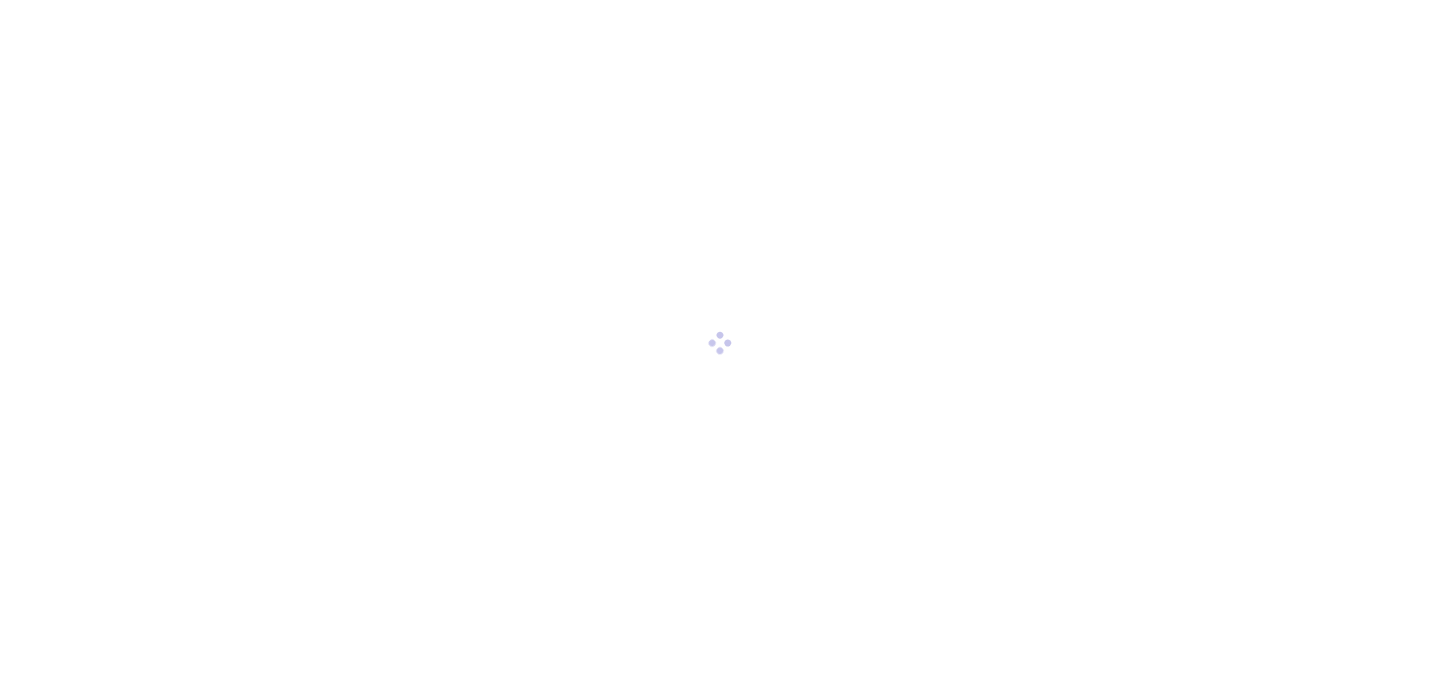 scroll, scrollTop: 0, scrollLeft: 0, axis: both 